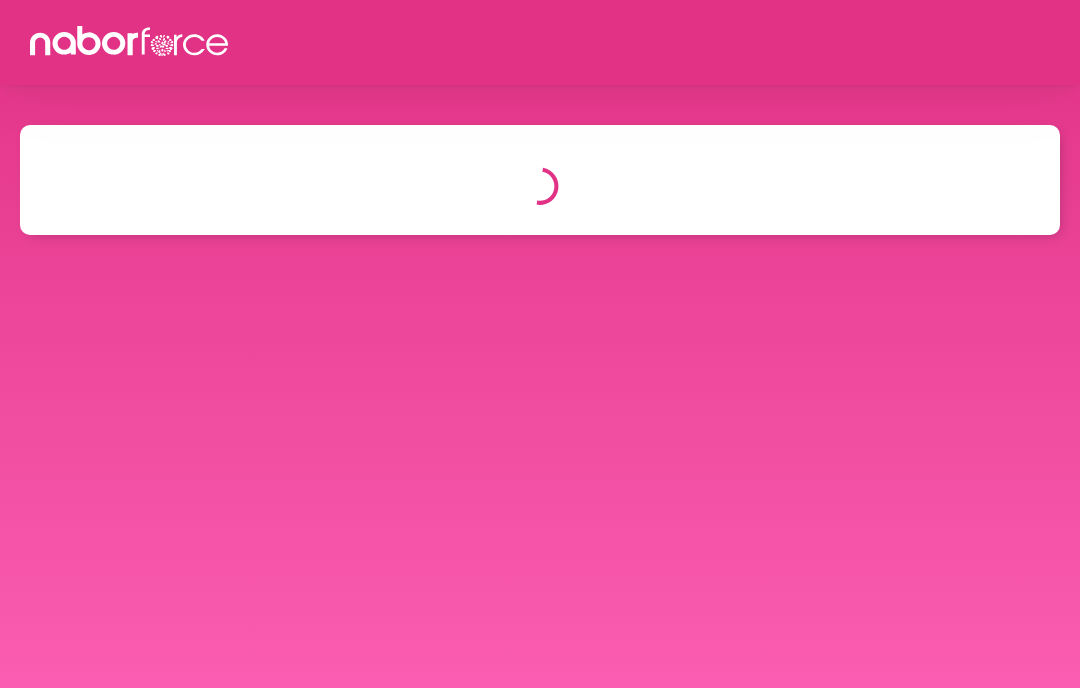 select on "*" 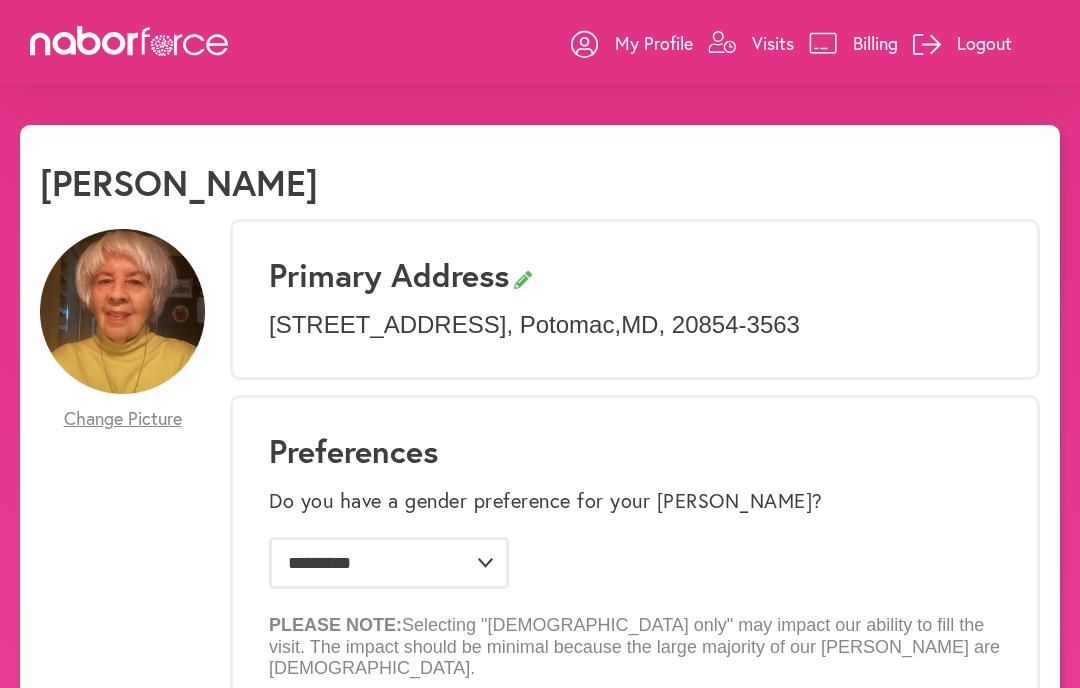 scroll, scrollTop: 0, scrollLeft: 0, axis: both 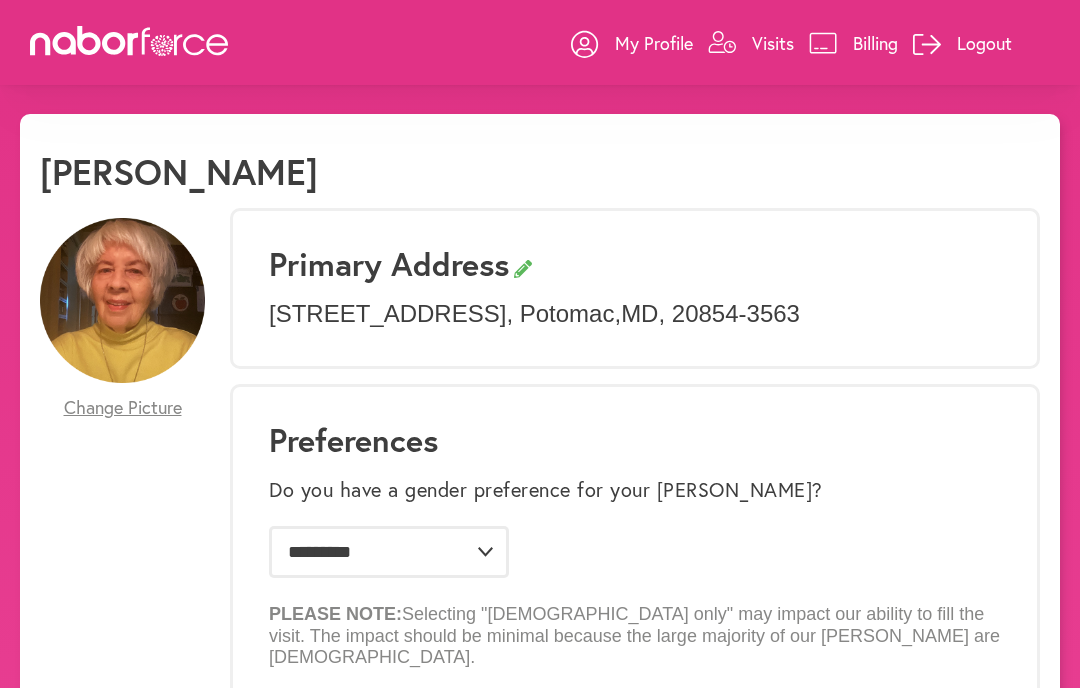 click on "Visits" at bounding box center [773, 43] 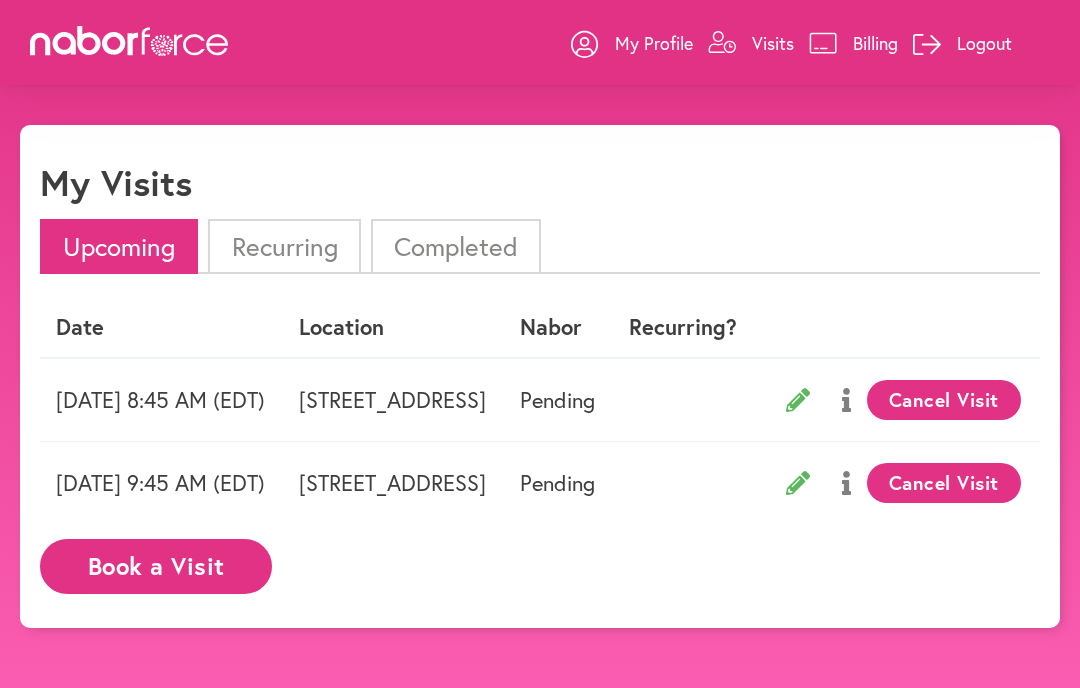 click 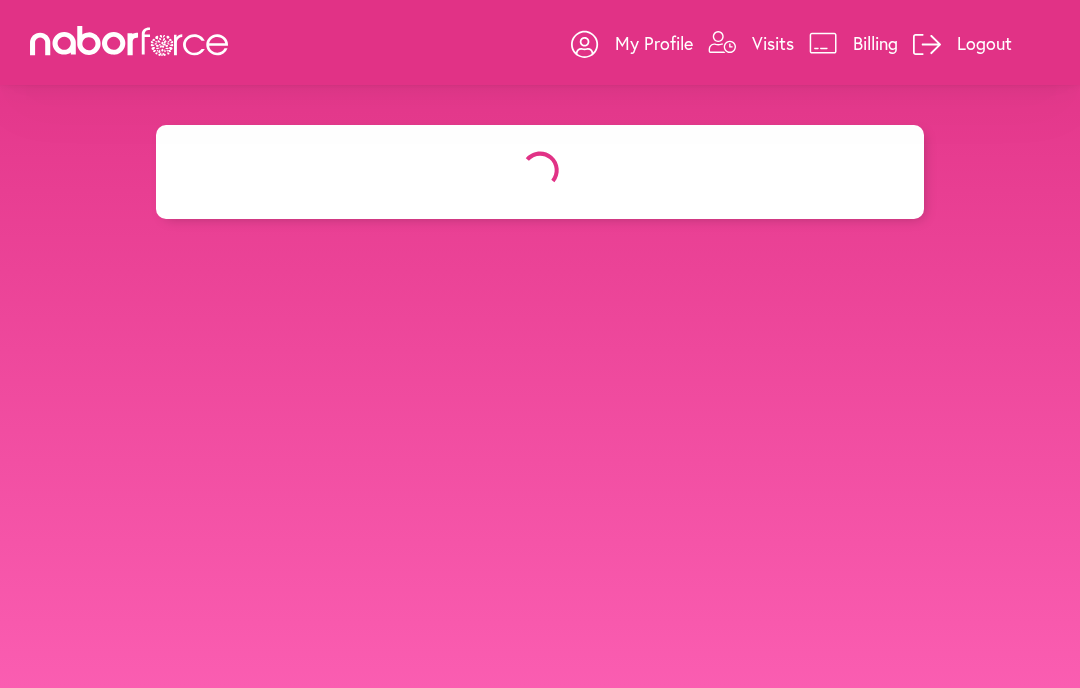 select on "*******" 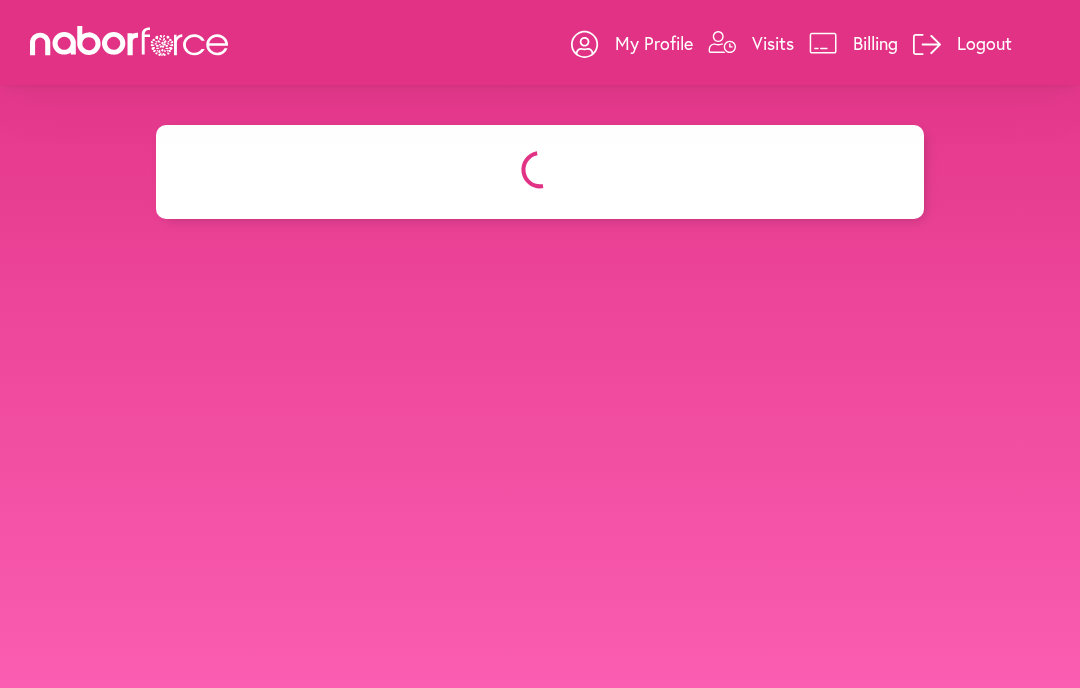 select on "***" 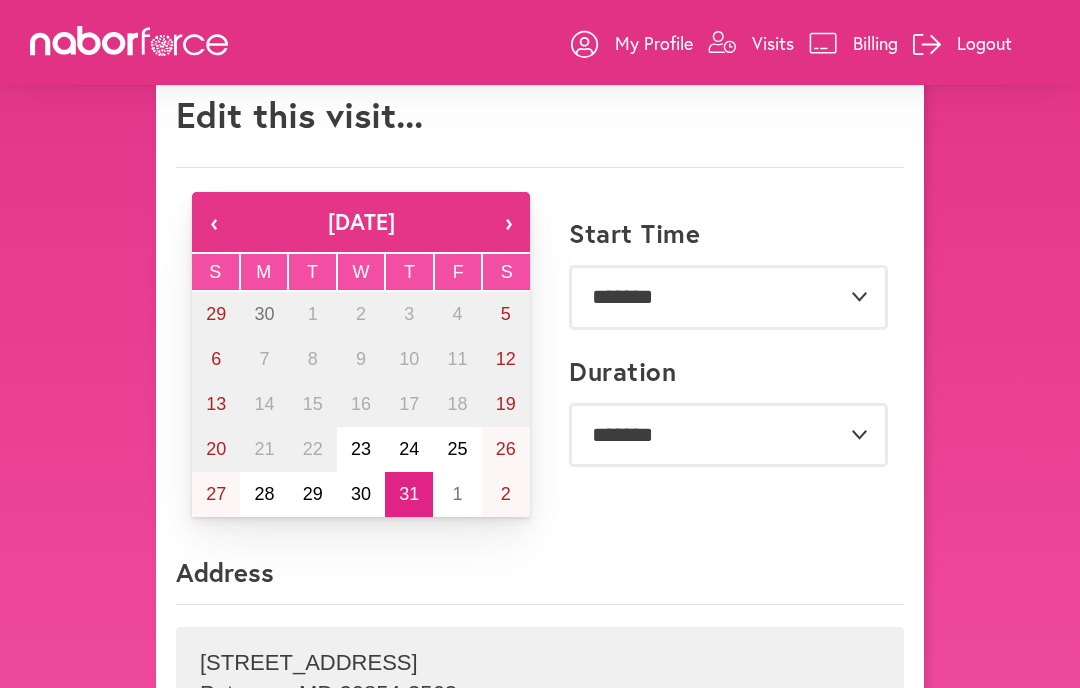 scroll, scrollTop: 0, scrollLeft: 0, axis: both 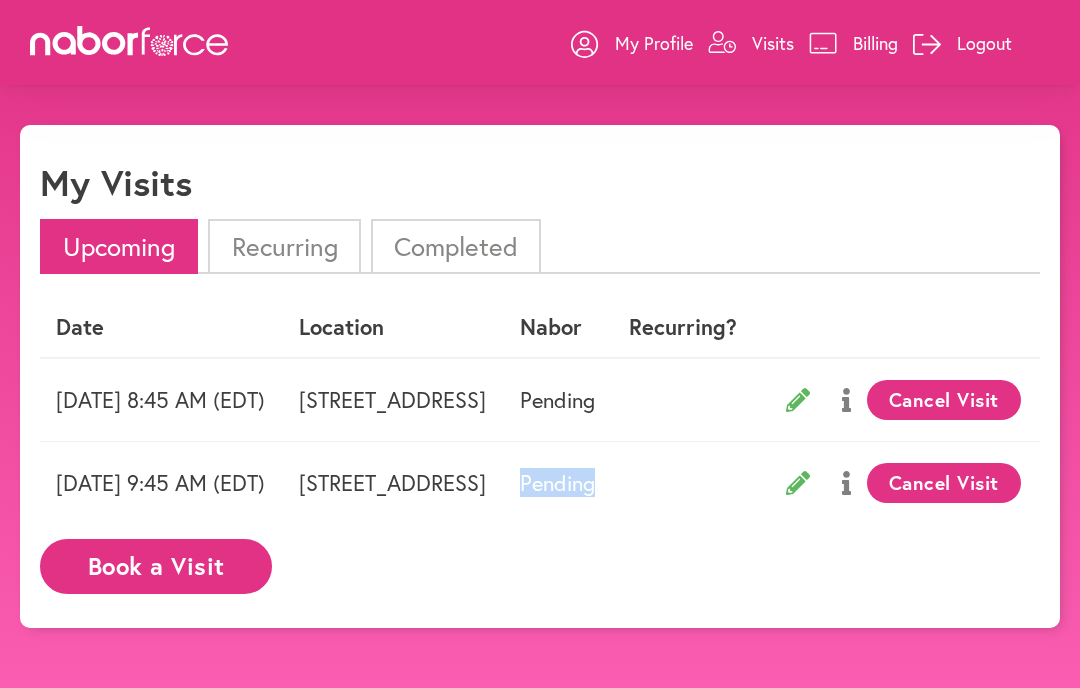 click on "Date Location Nabor Recurring? Wednesday 07/30 8:45 AM (EDT) 8512 Victory Ln, Potomac, MD Pending Cancel Visit Thursday 07/31 9:45 AM (EDT) 8512 Victory Ln, Potomac, MD Pending Cancel Visit Book a Visit" at bounding box center [540, 452] 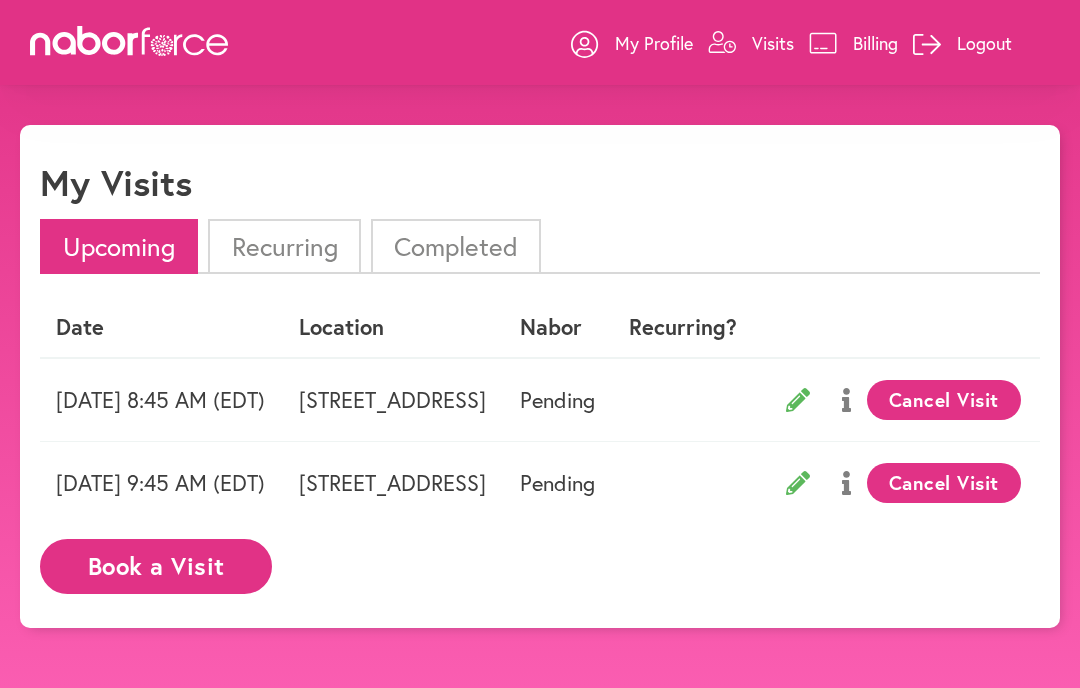 click at bounding box center [846, 483] 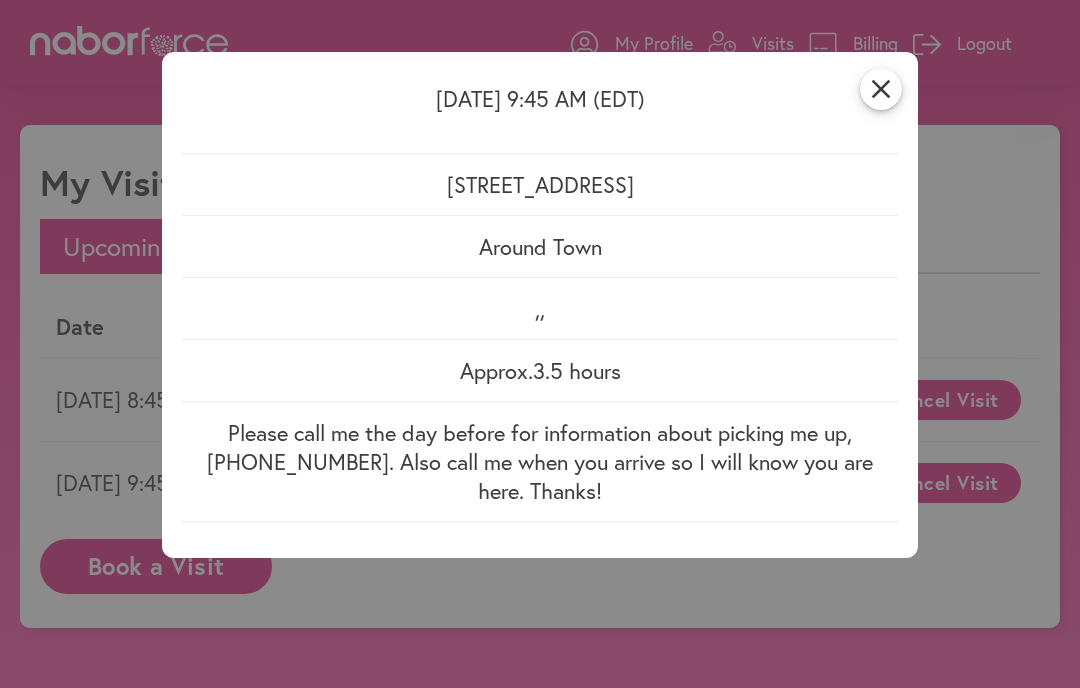 click on "close Thursday 07/31 9:45 AM (EDT) 8512 Victory Ln, Potomac, MD Around Town ,  ,     Approx.  3.5 hours Please call me the day before for information about picking me up, 301-820-8562.  Also call me when you arrive so I will know you are here.  Thanks!" at bounding box center (540, 344) 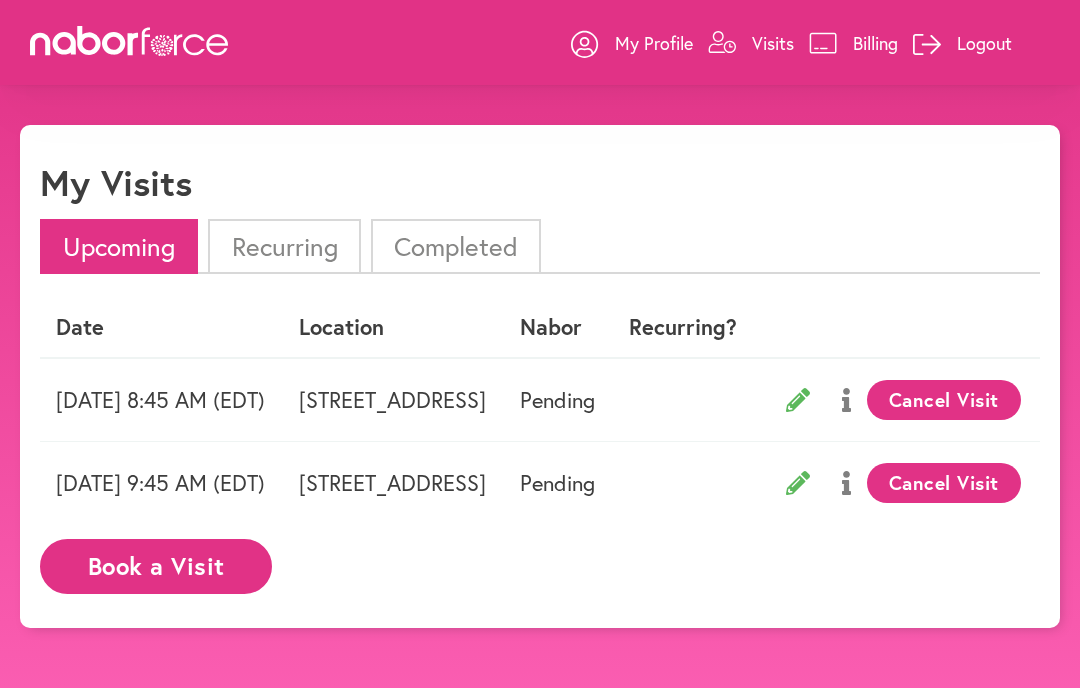 click 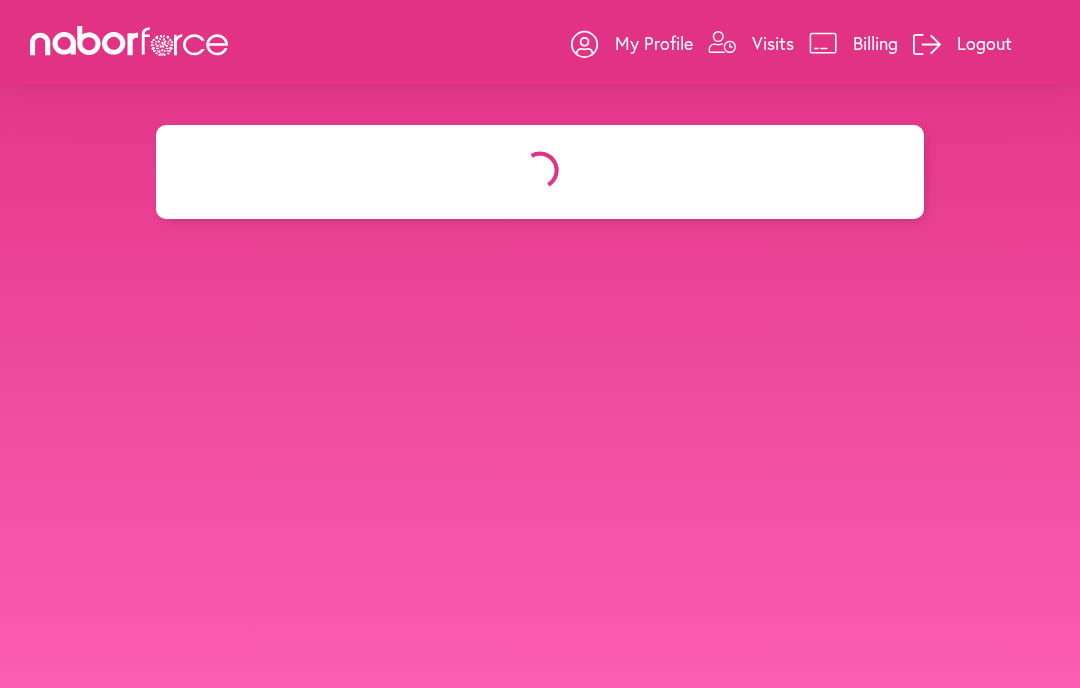 select on "*******" 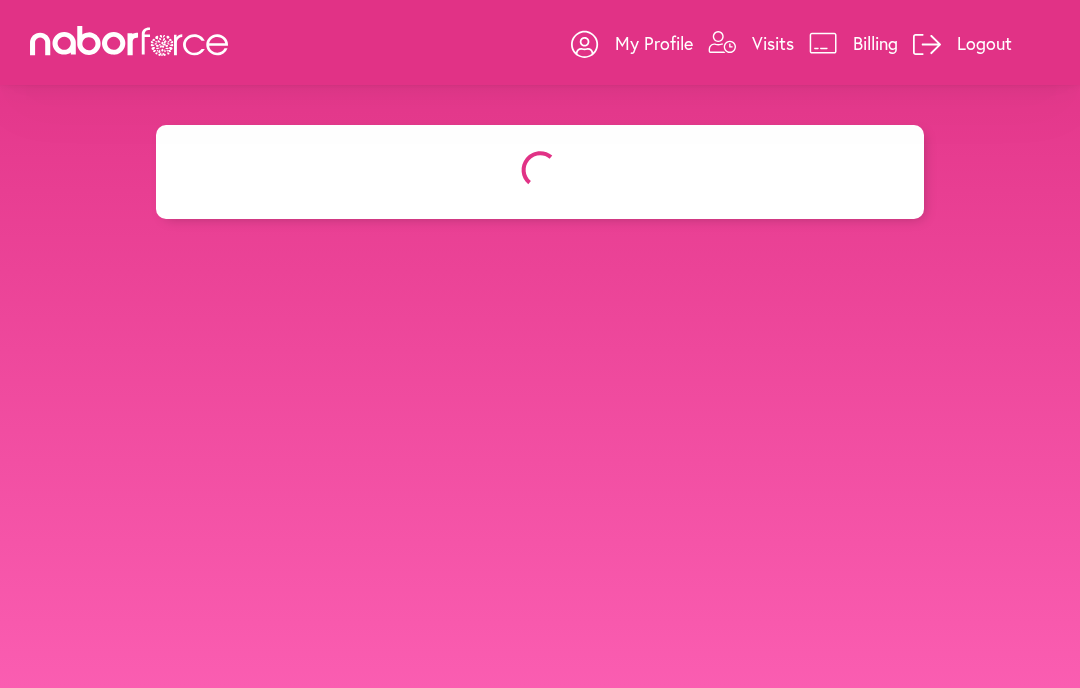 select on "***" 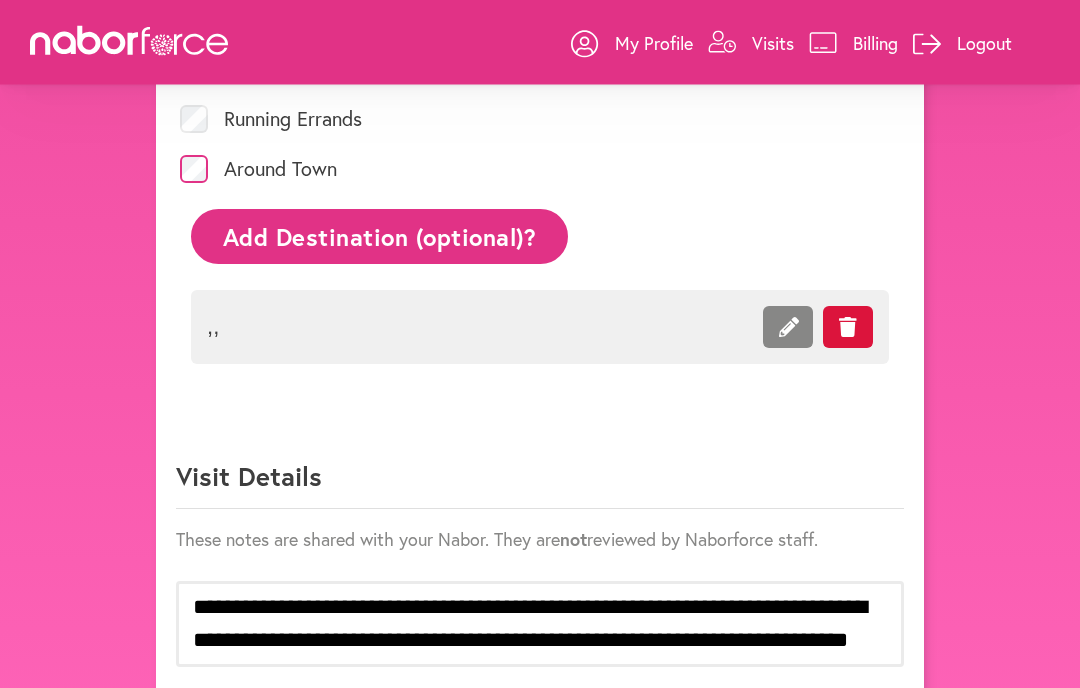scroll, scrollTop: 926, scrollLeft: 0, axis: vertical 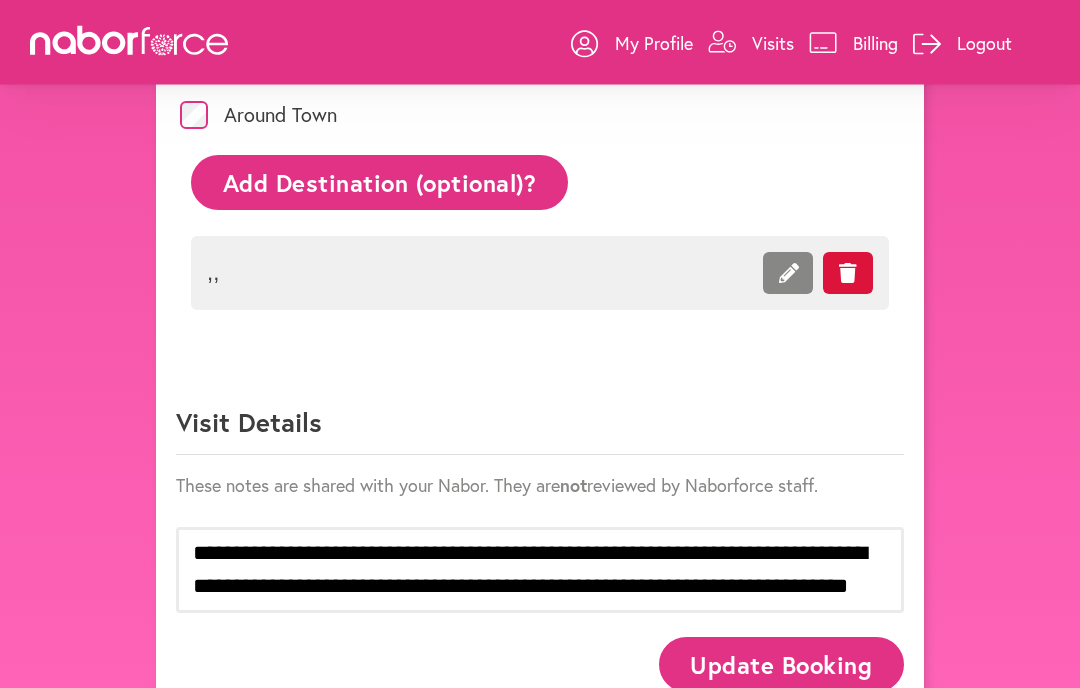 click at bounding box center [848, 273] 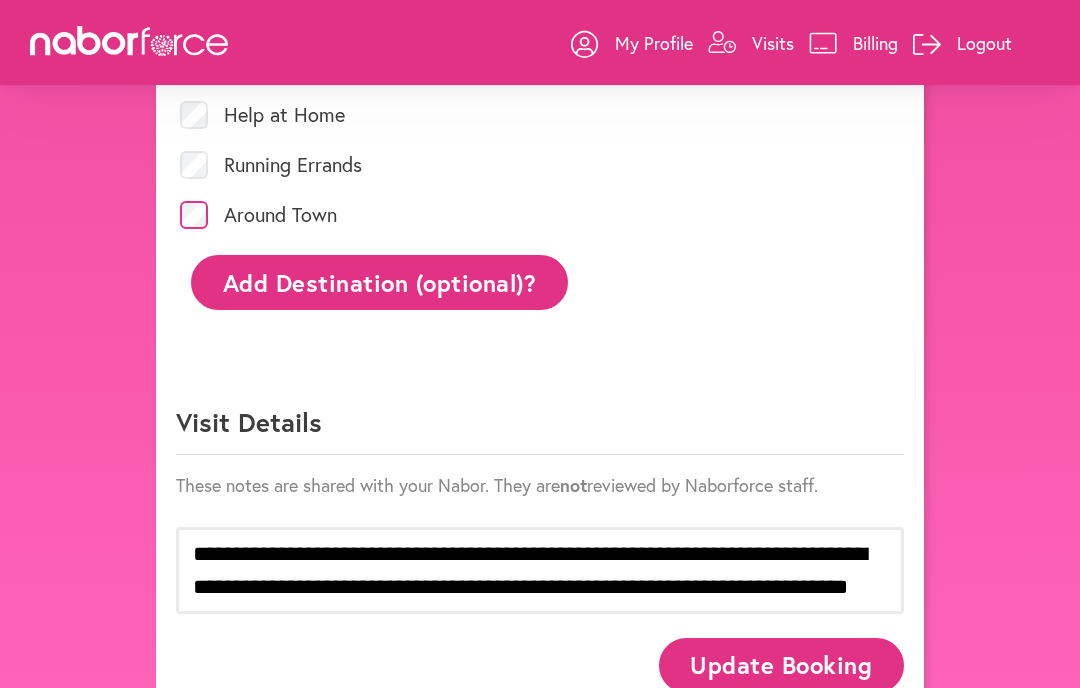 scroll, scrollTop: 880, scrollLeft: 0, axis: vertical 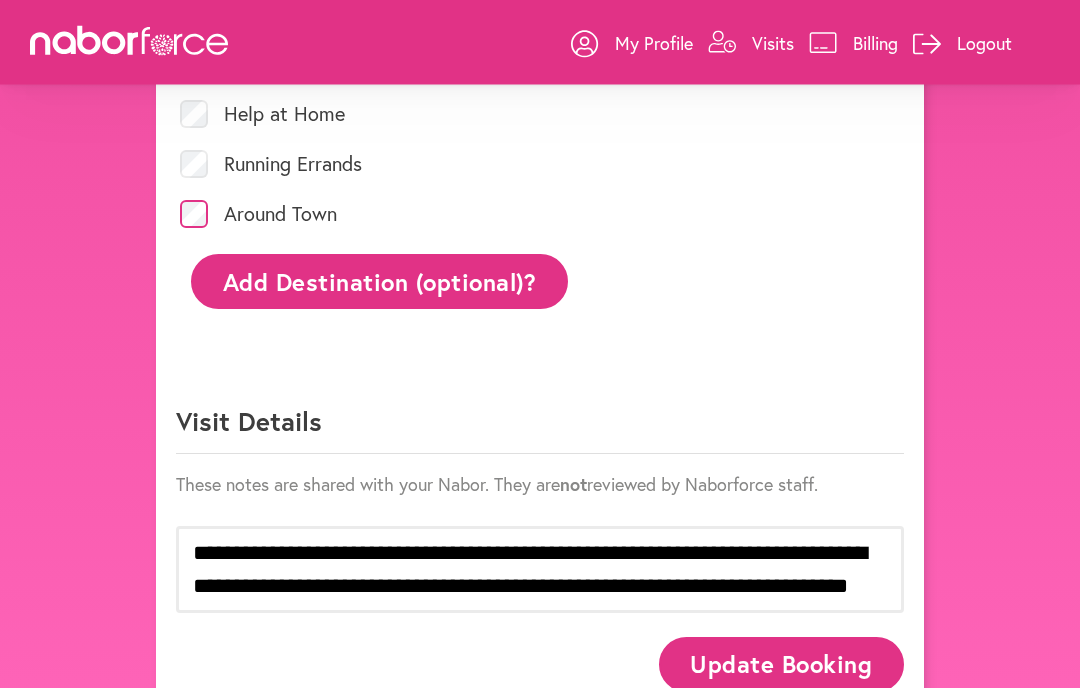 click on "Update Booking" at bounding box center (781, 665) 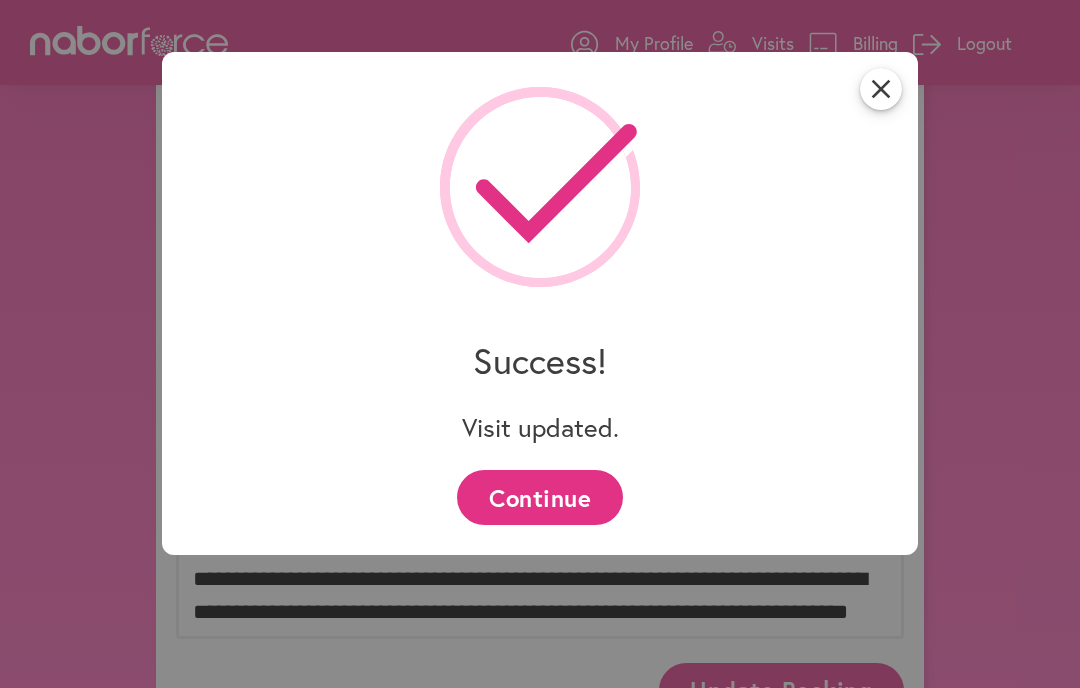 click on "close" at bounding box center (881, 89) 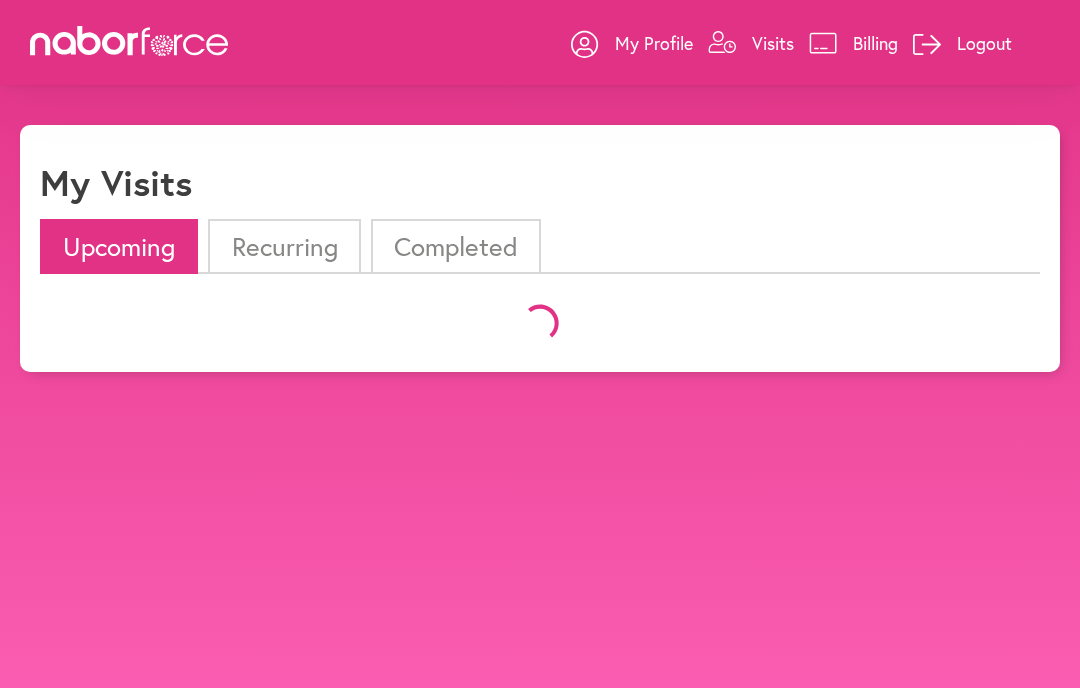 scroll, scrollTop: 0, scrollLeft: 0, axis: both 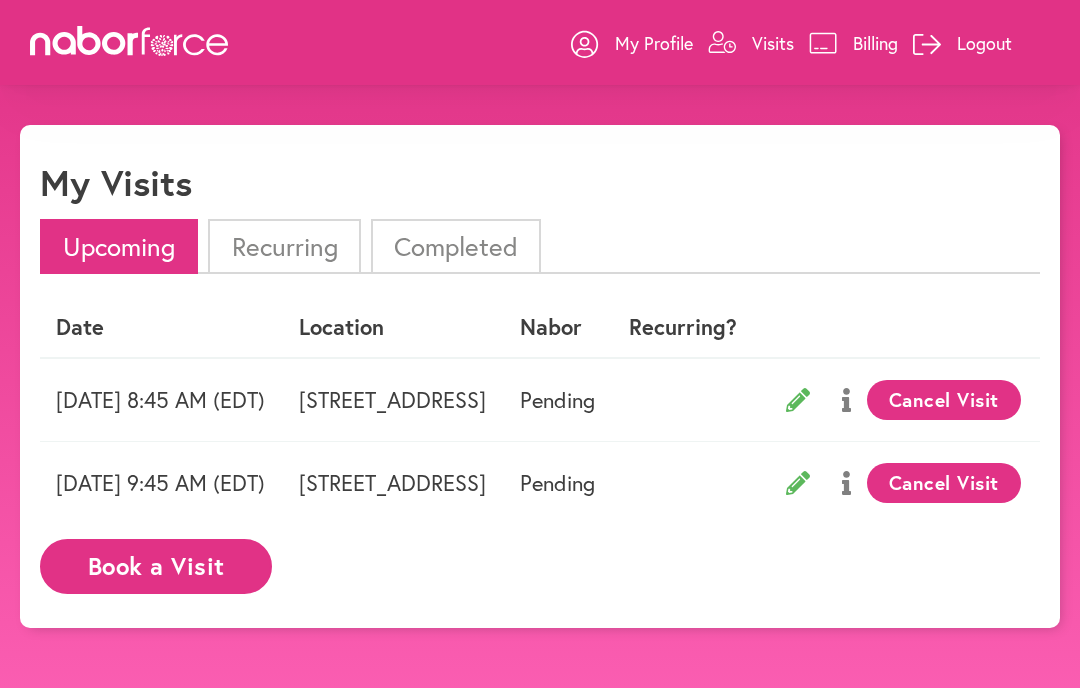 click on "Pending" at bounding box center (558, 482) 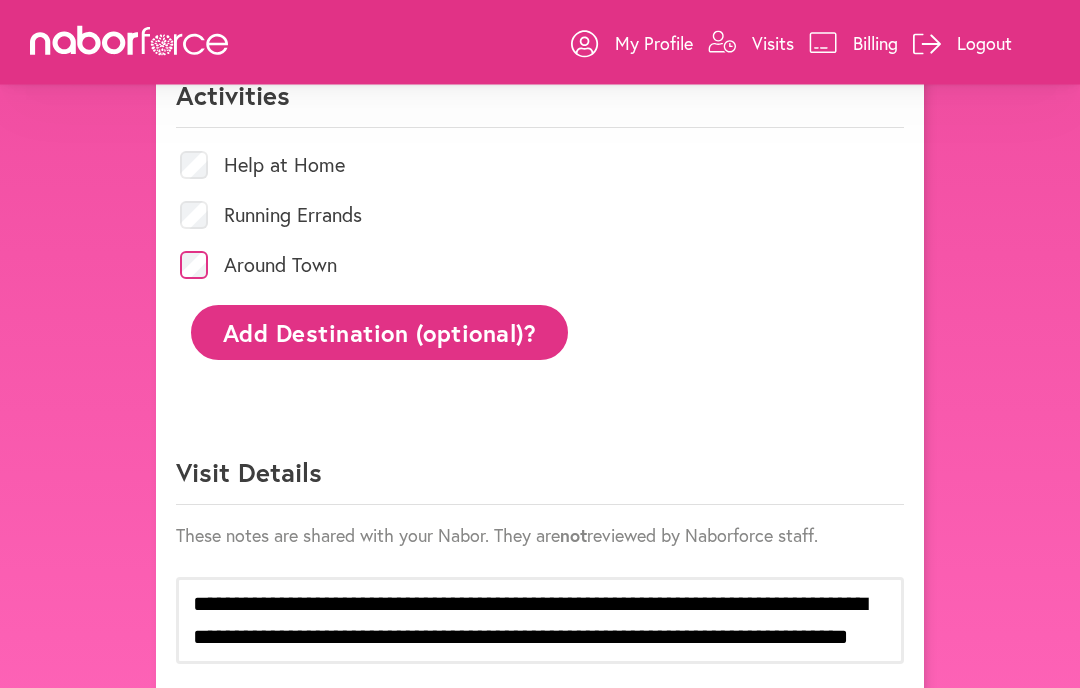 scroll, scrollTop: 880, scrollLeft: 0, axis: vertical 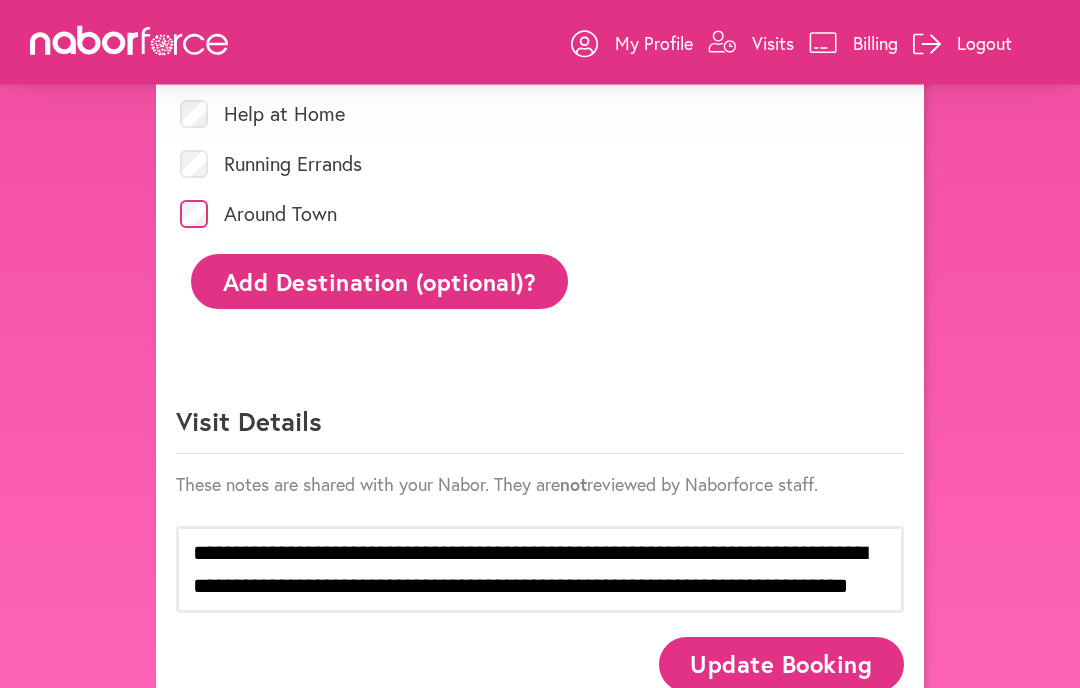 click on "Update Booking" at bounding box center (781, 665) 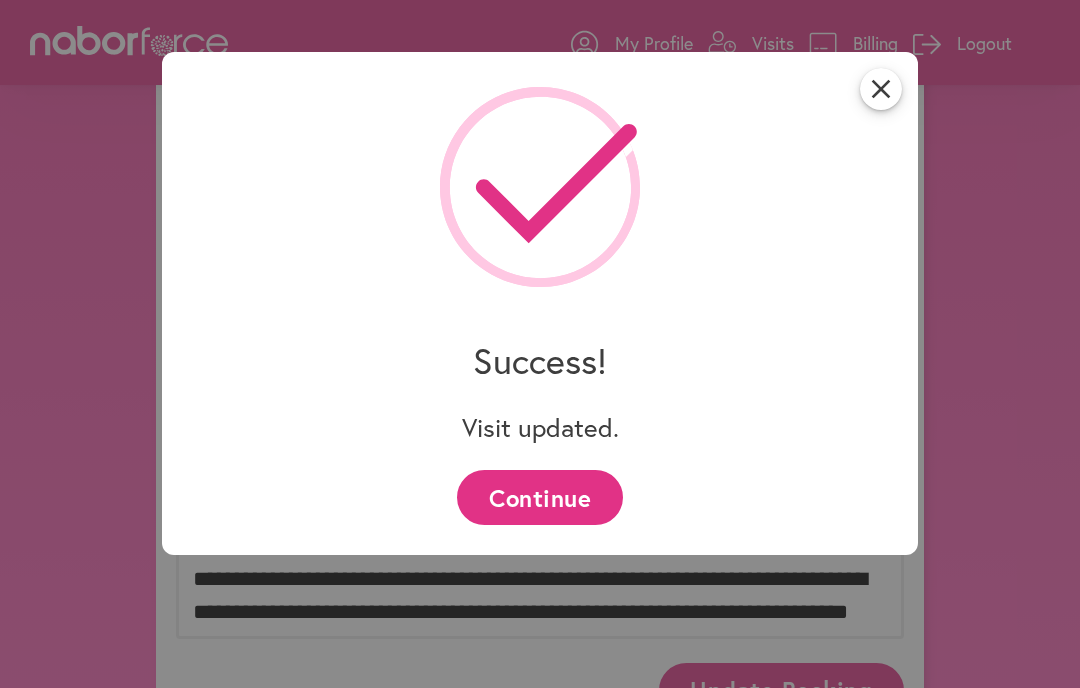 click on "close" at bounding box center [881, 89] 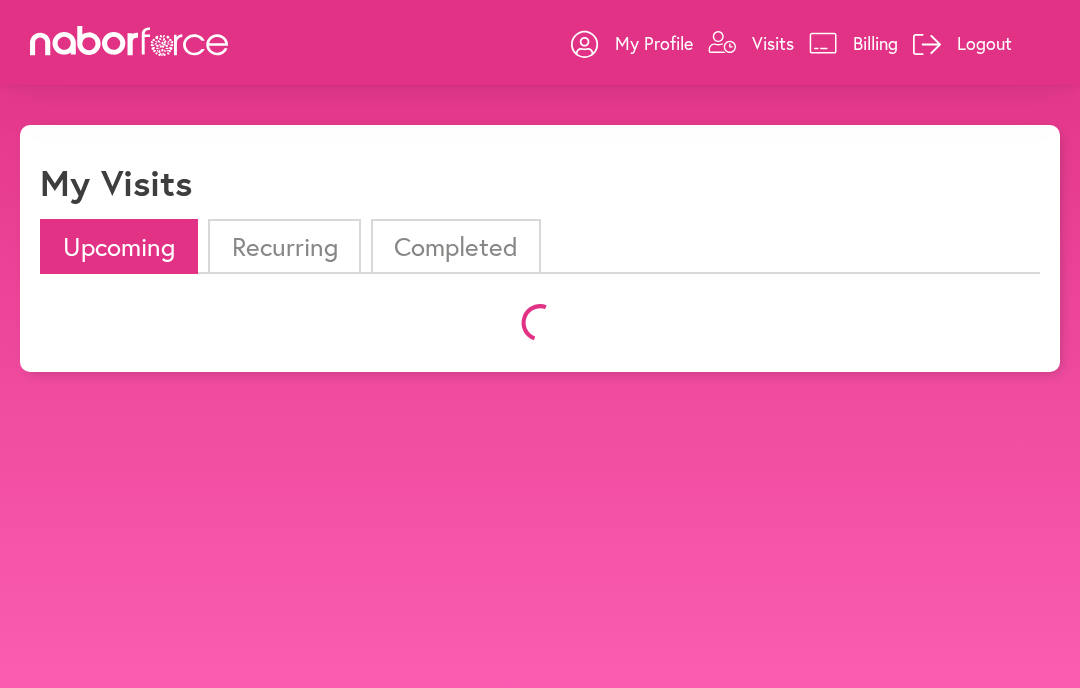 scroll, scrollTop: 0, scrollLeft: 0, axis: both 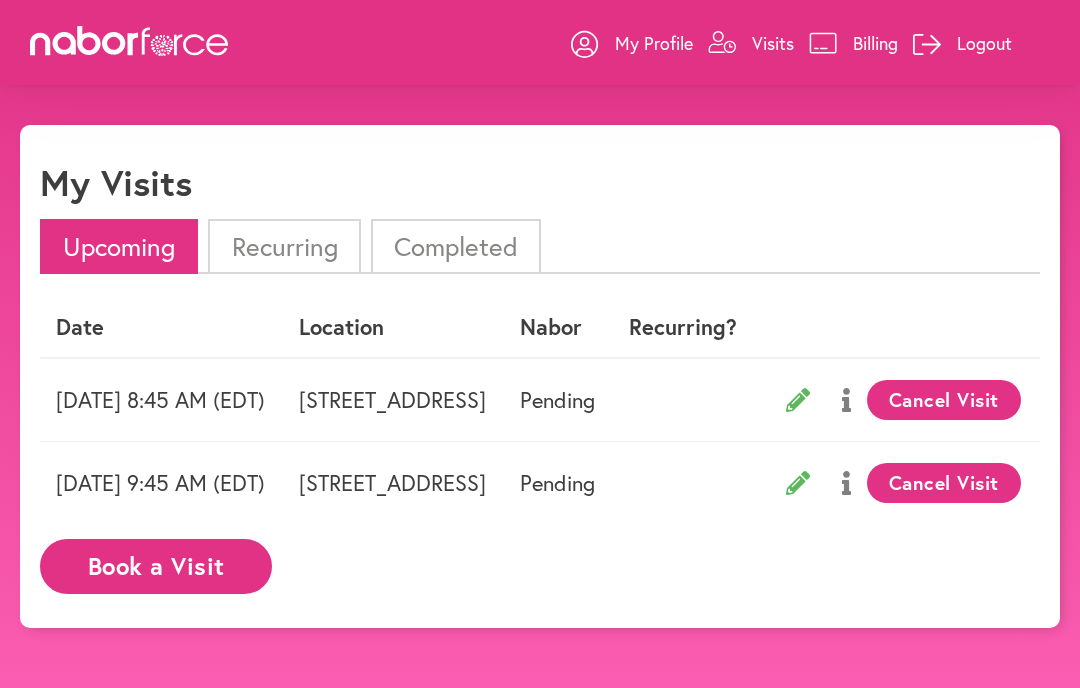 click on "[STREET_ADDRESS]" at bounding box center (393, 482) 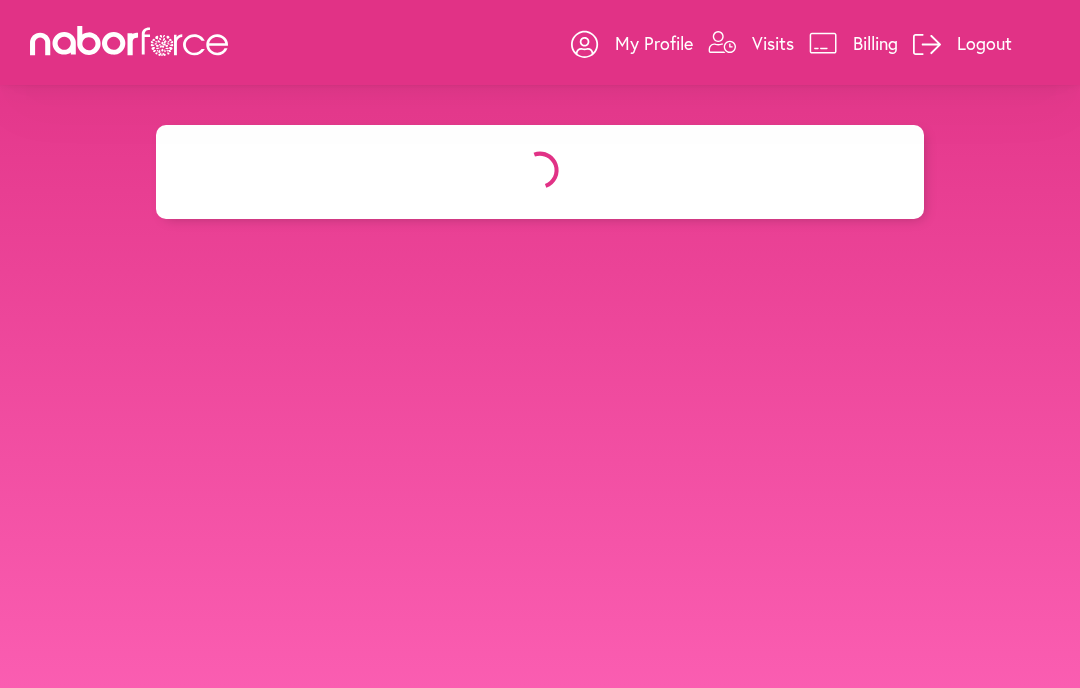 select on "*******" 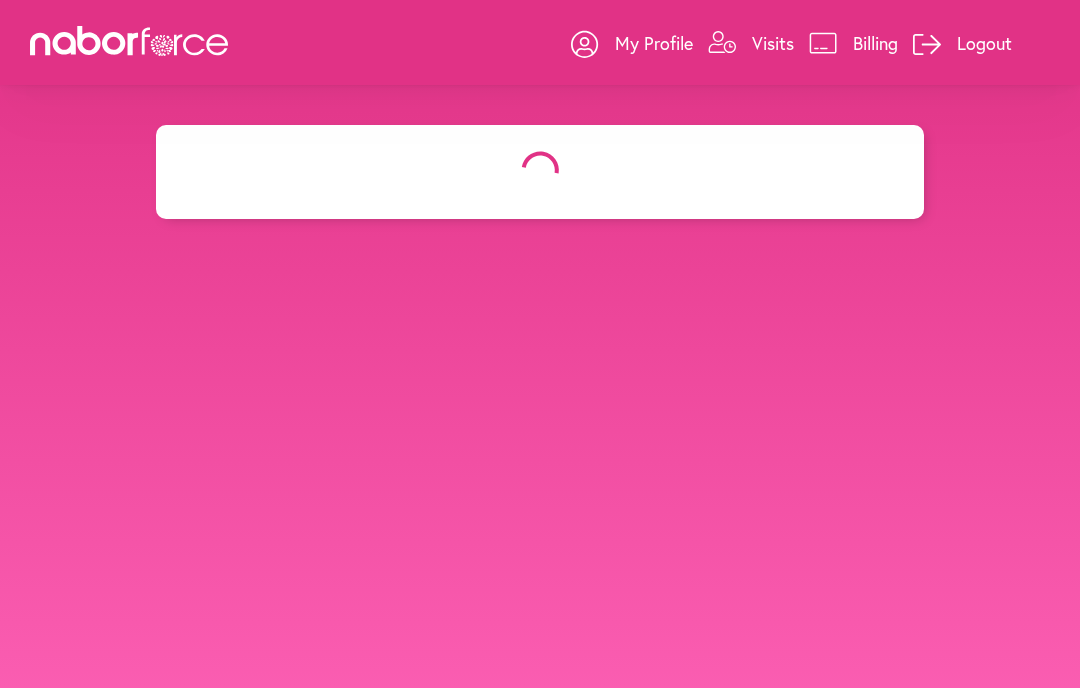 select on "***" 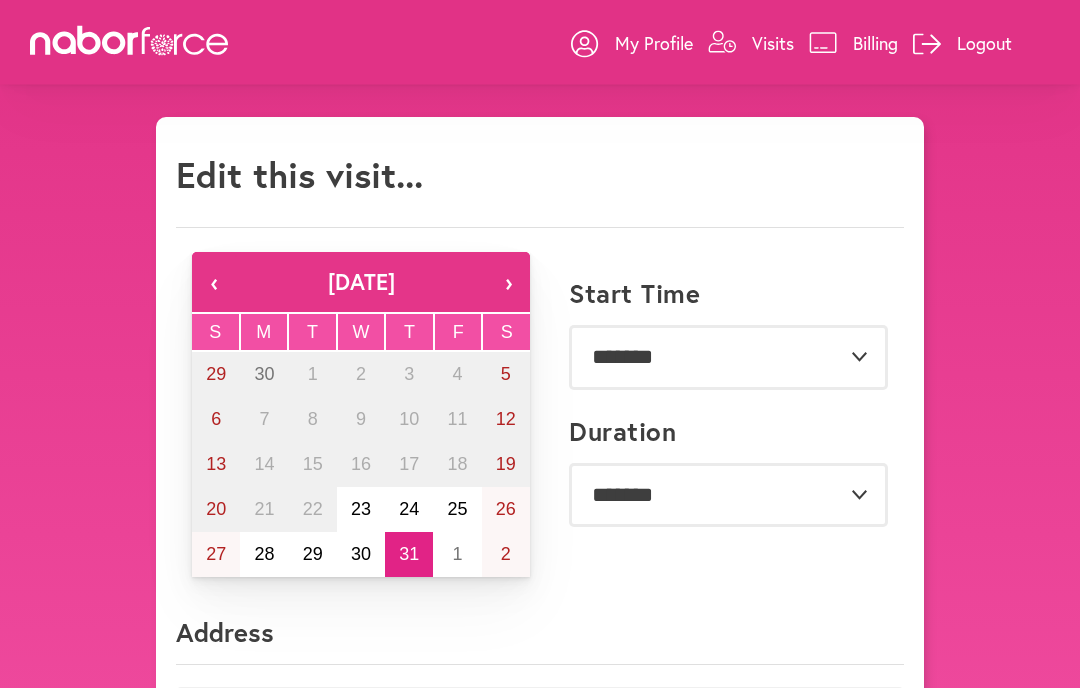 scroll, scrollTop: 0, scrollLeft: 0, axis: both 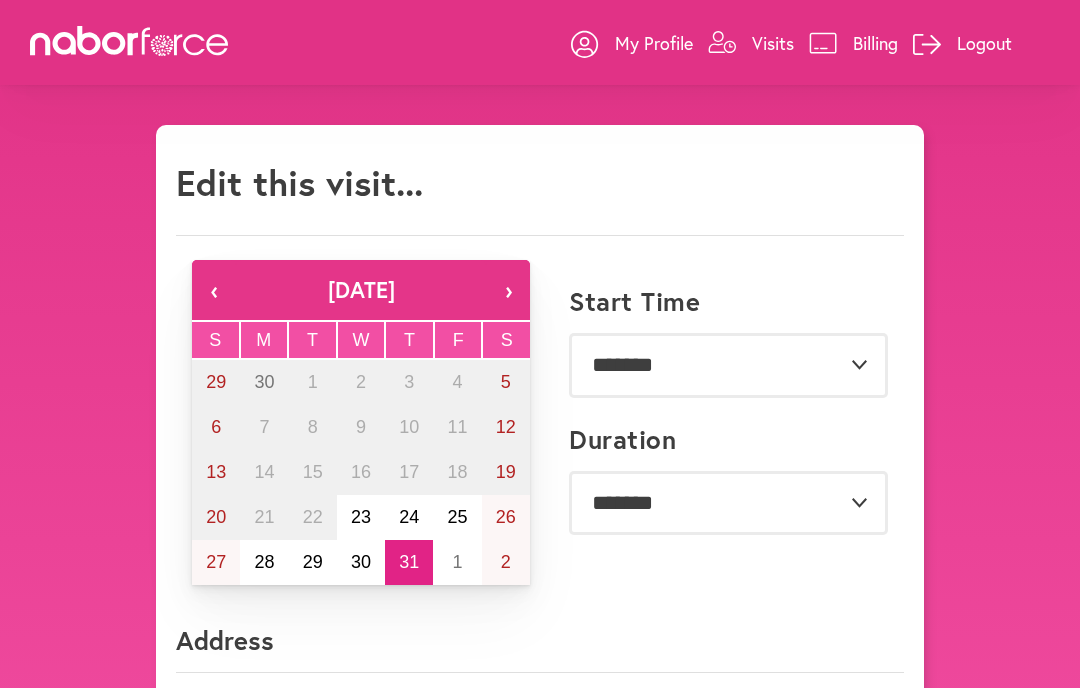 click on "Visits" at bounding box center (773, 43) 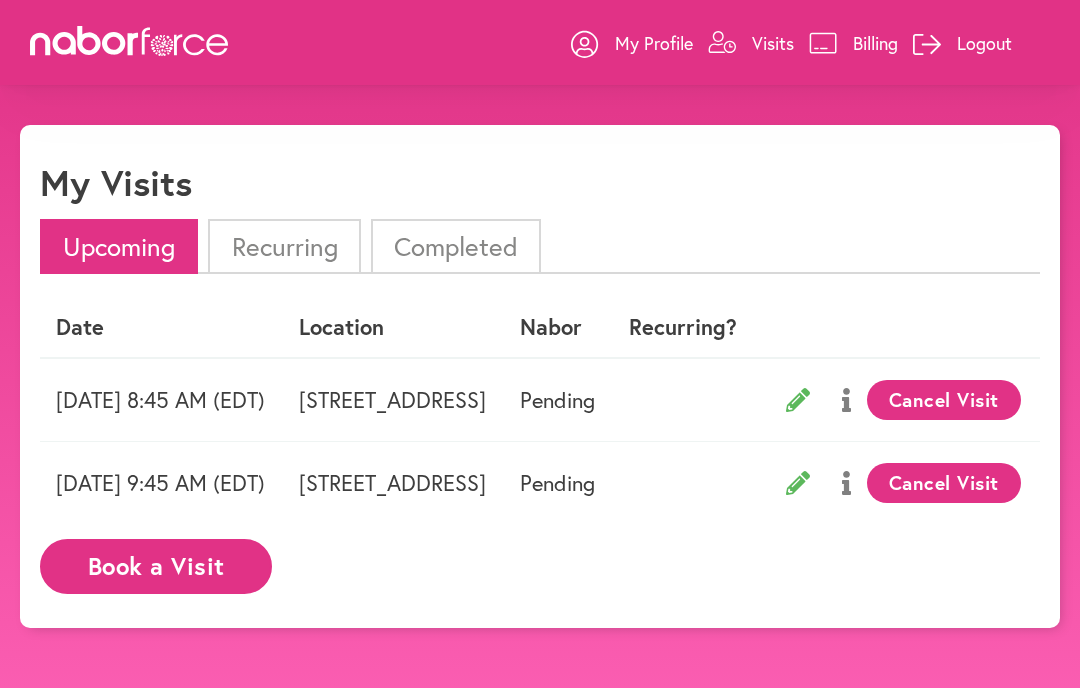 click on "[STREET_ADDRESS]" at bounding box center (393, 482) 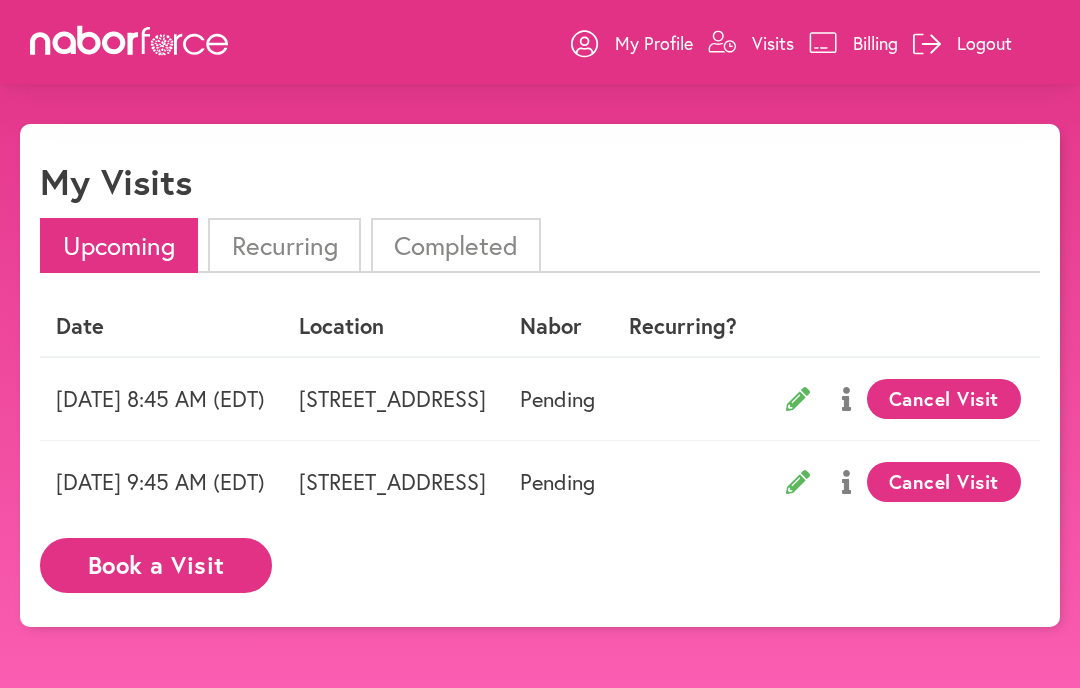 scroll, scrollTop: 0, scrollLeft: 0, axis: both 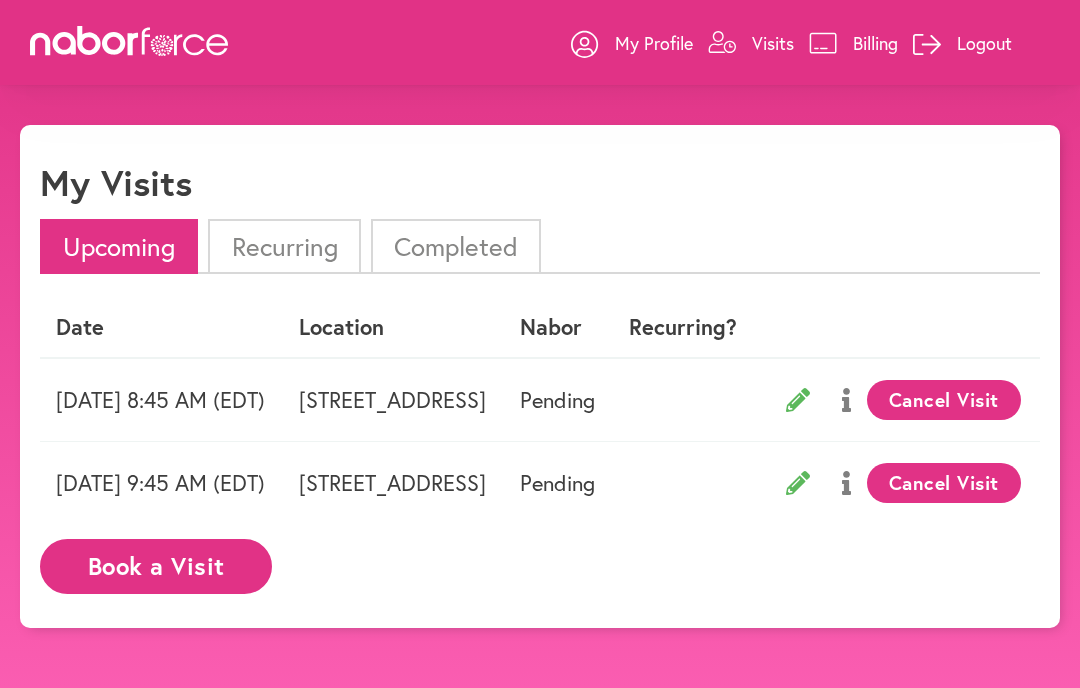 click on "[STREET_ADDRESS]" at bounding box center (393, 482) 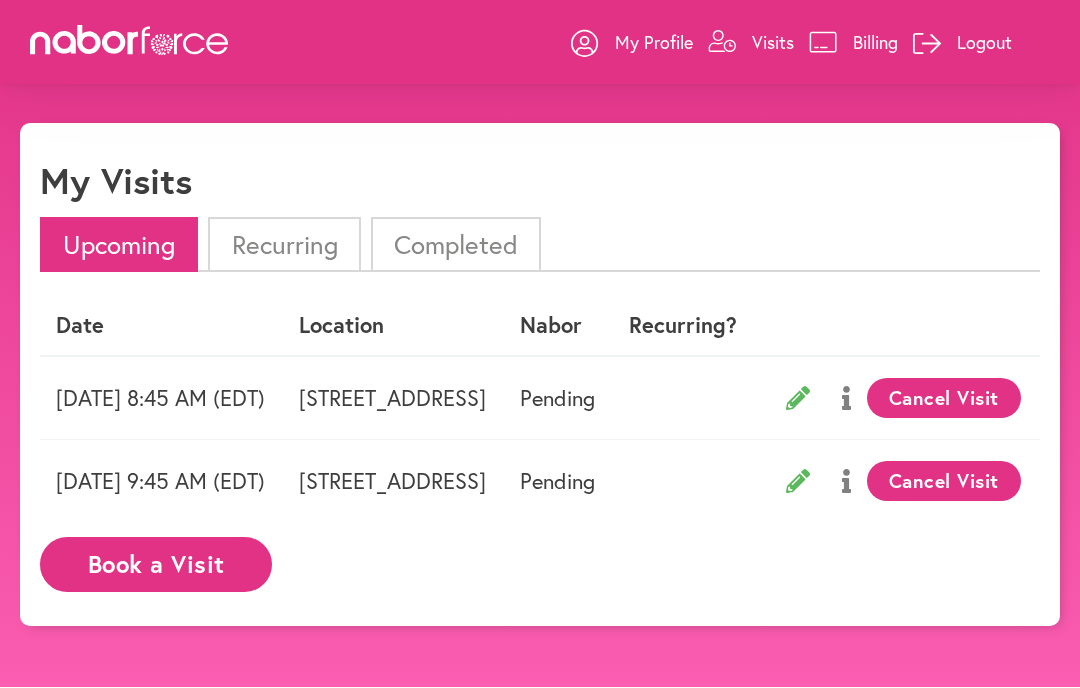 click at bounding box center [798, 478] 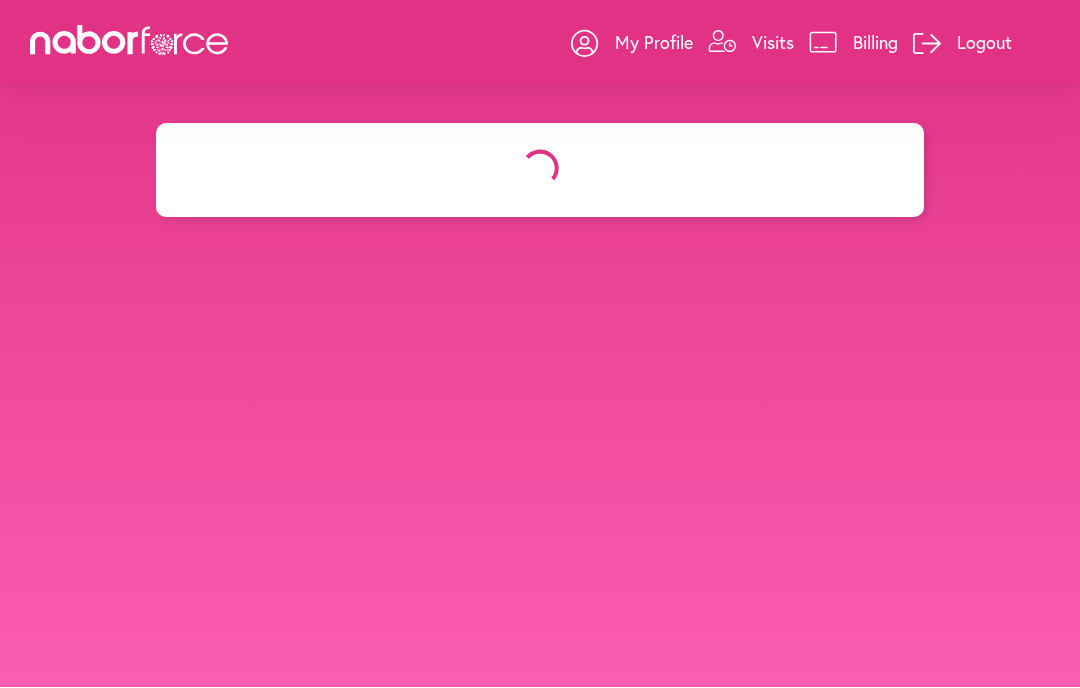 scroll, scrollTop: 0, scrollLeft: 0, axis: both 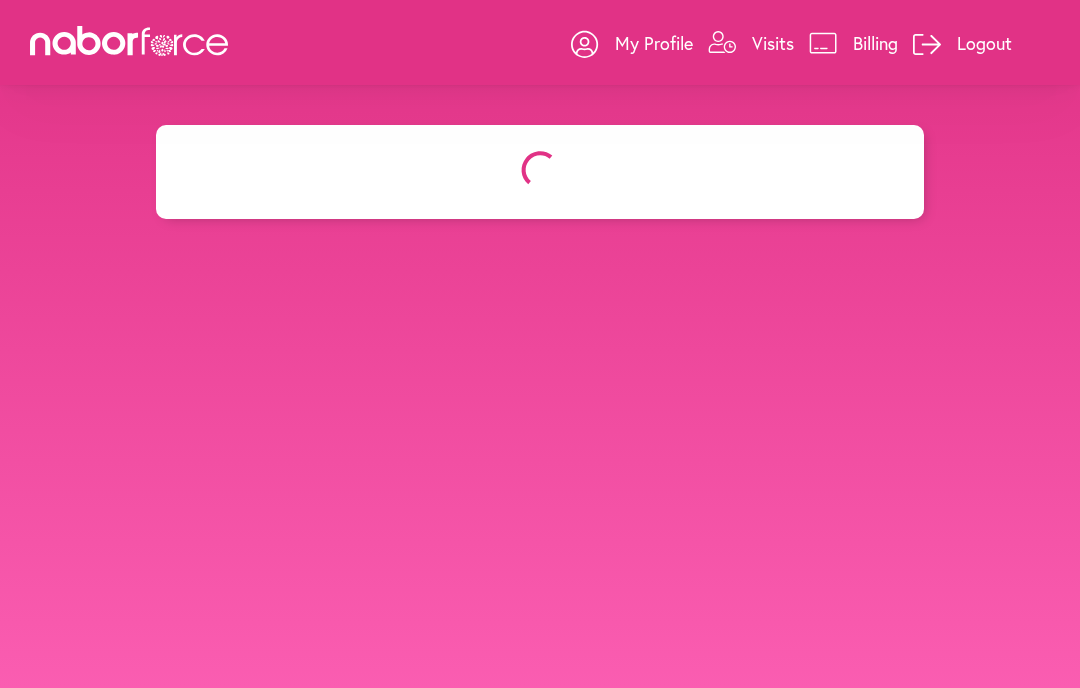 select on "*******" 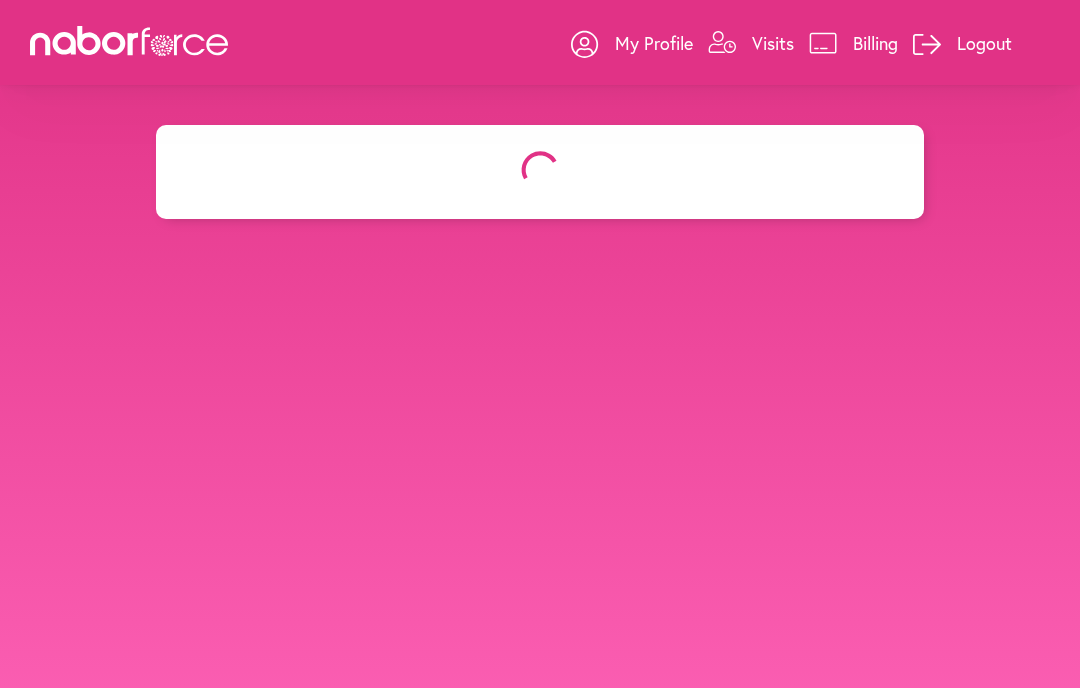 select on "***" 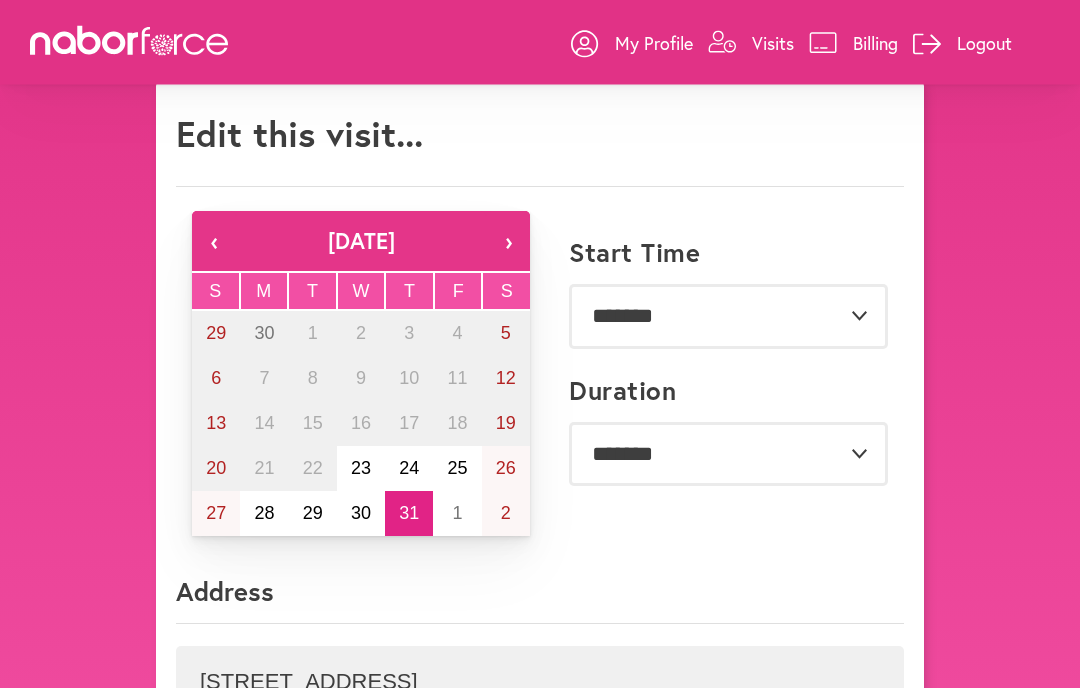 scroll, scrollTop: 0, scrollLeft: 0, axis: both 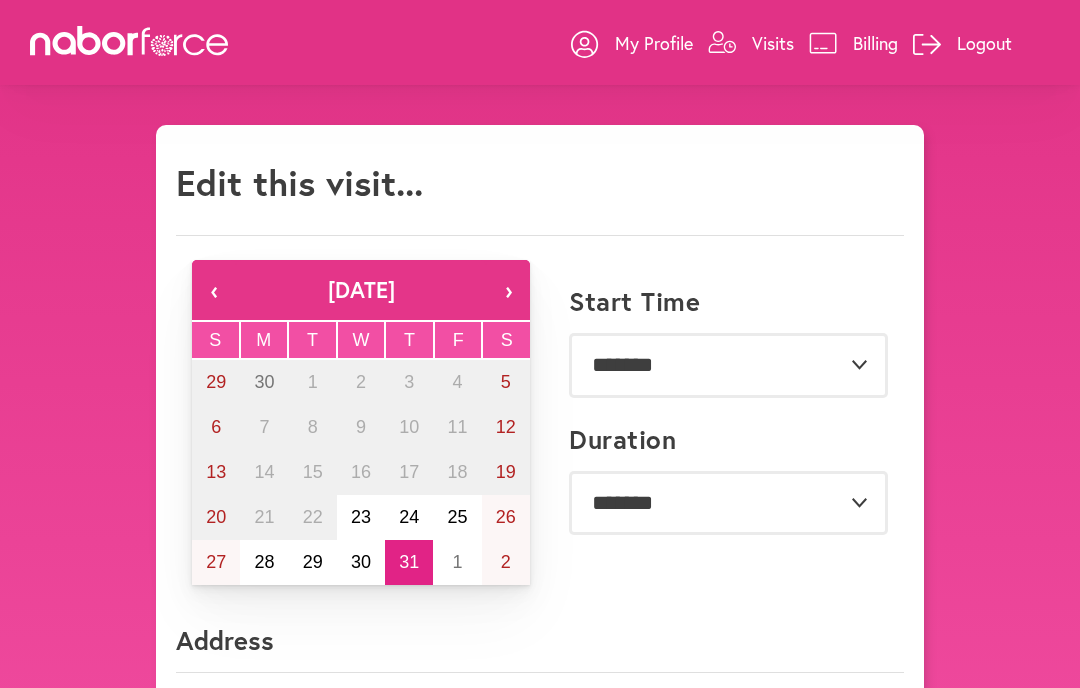 click on "**********" at bounding box center (540, 437) 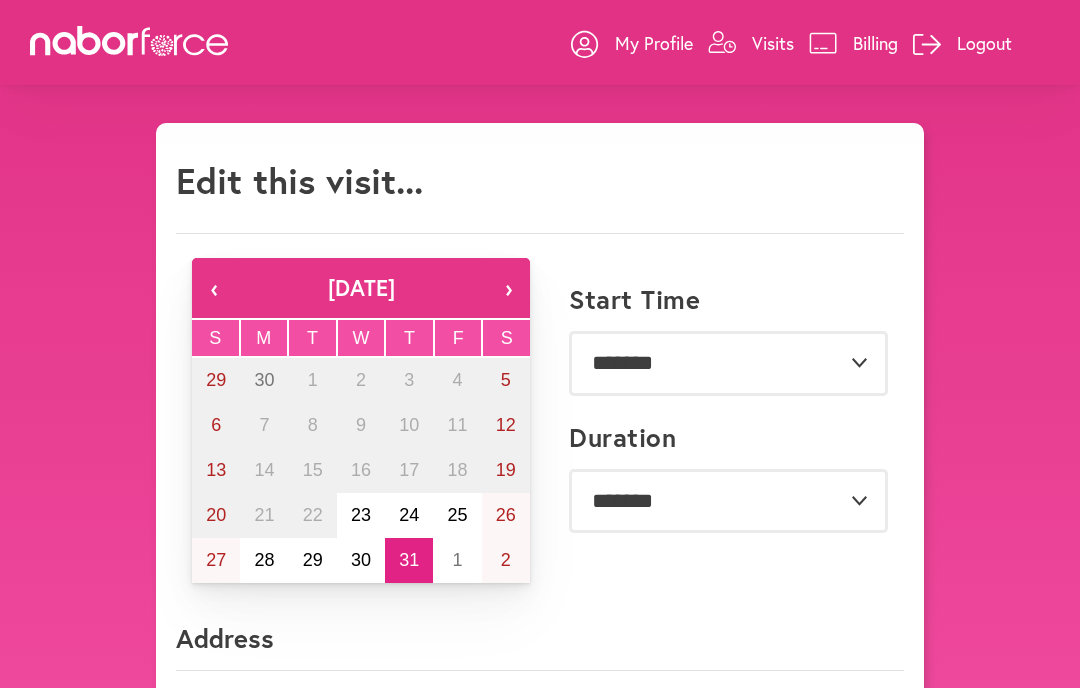 scroll, scrollTop: 0, scrollLeft: 0, axis: both 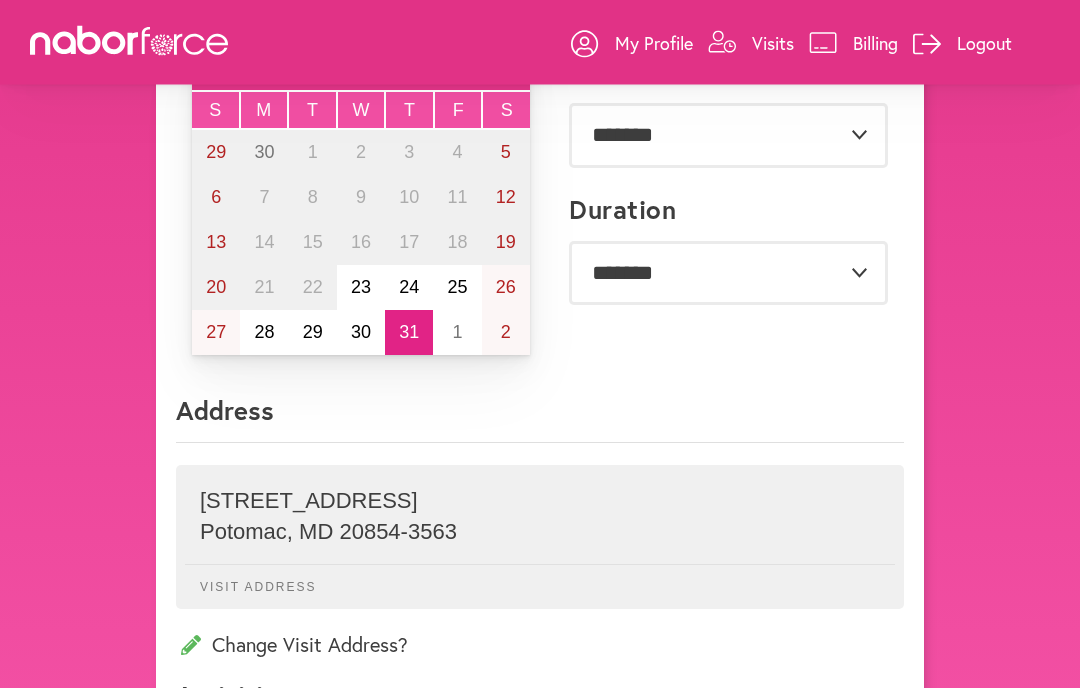 click on "**********" at bounding box center [540, 636] 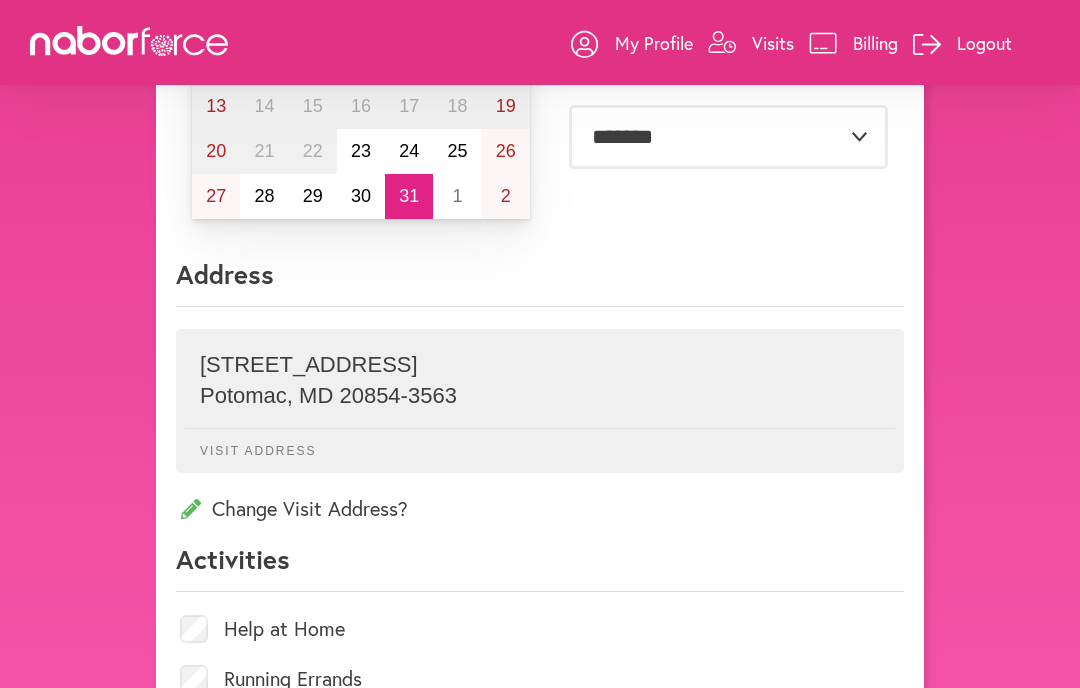 scroll, scrollTop: 359, scrollLeft: 0, axis: vertical 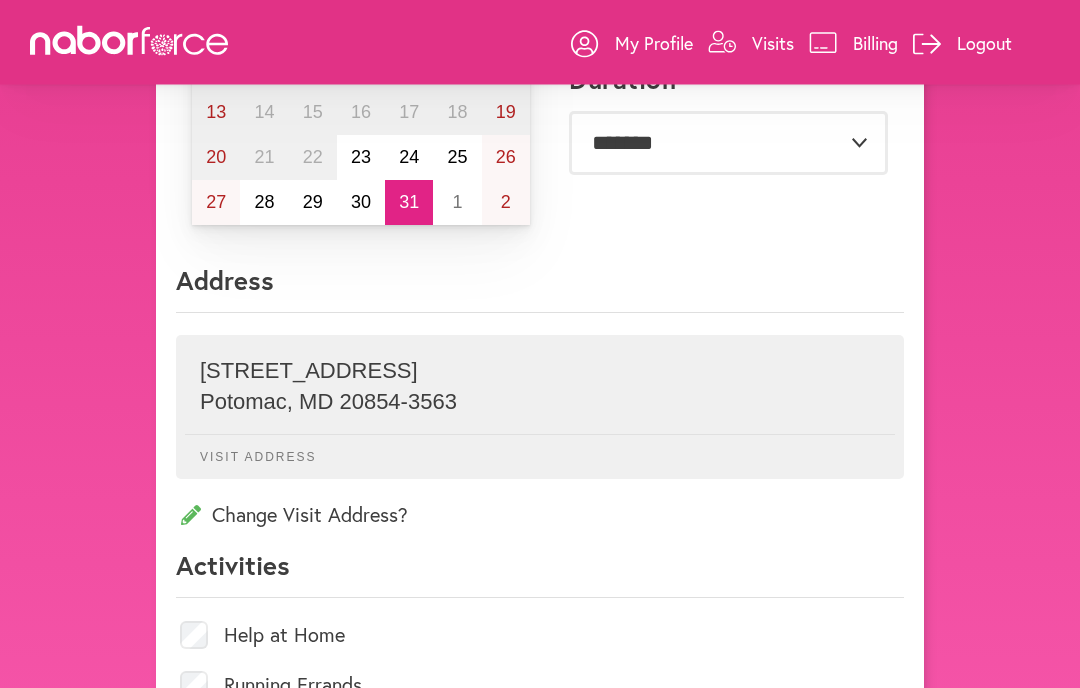 click on "**********" at bounding box center [540, 506] 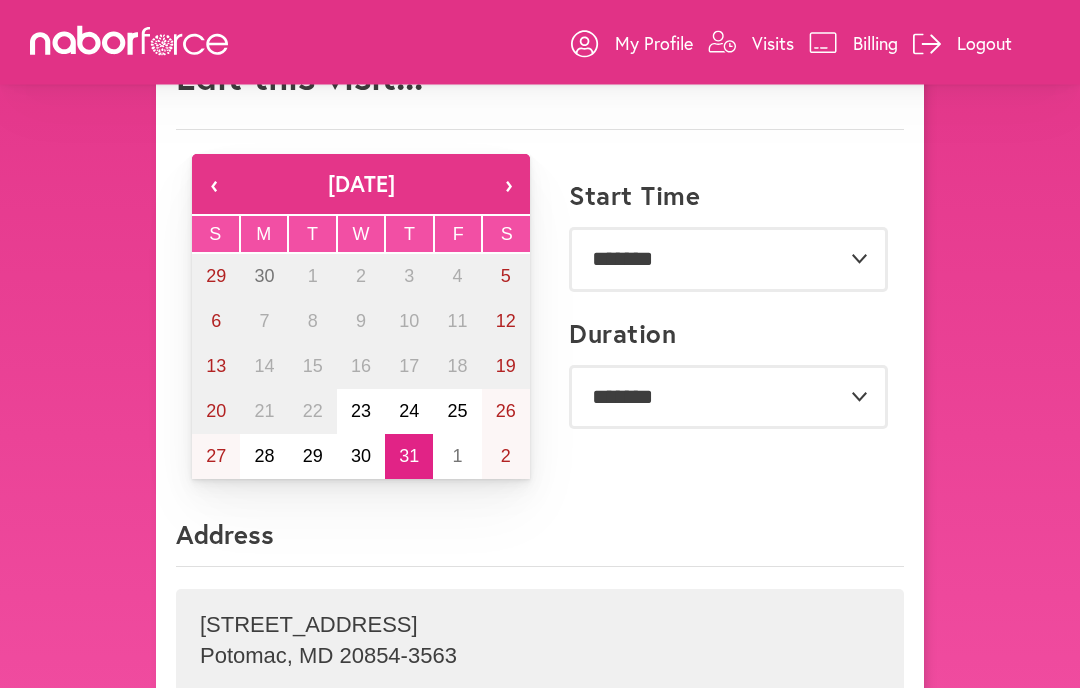 scroll, scrollTop: 0, scrollLeft: 0, axis: both 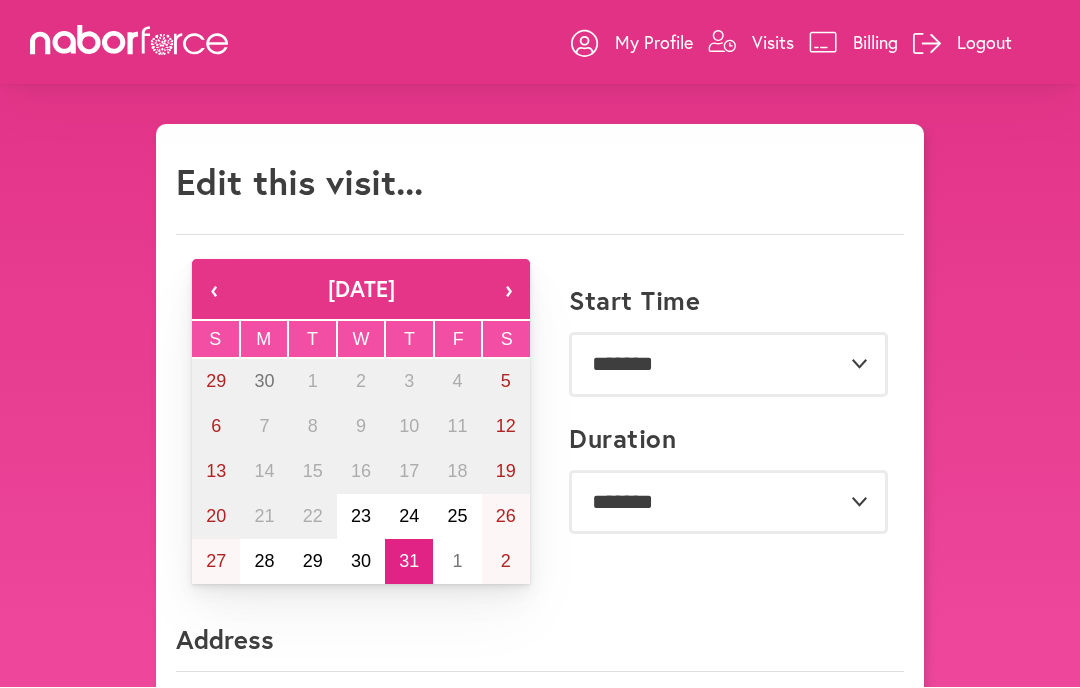 click on "Visits" at bounding box center [773, 43] 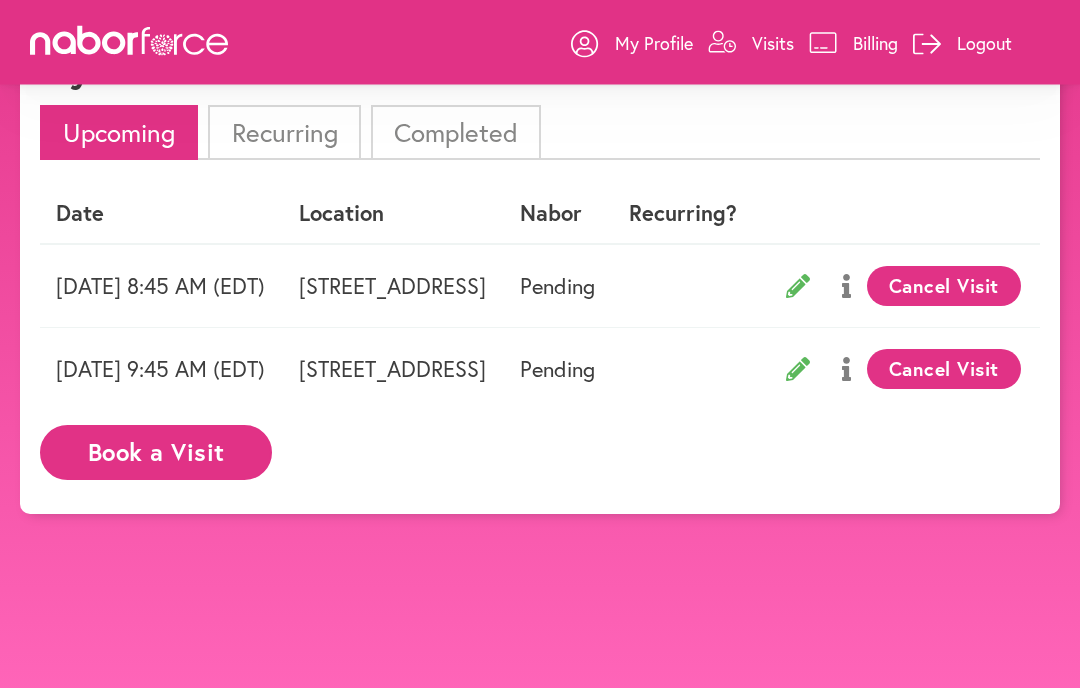scroll, scrollTop: 0, scrollLeft: 0, axis: both 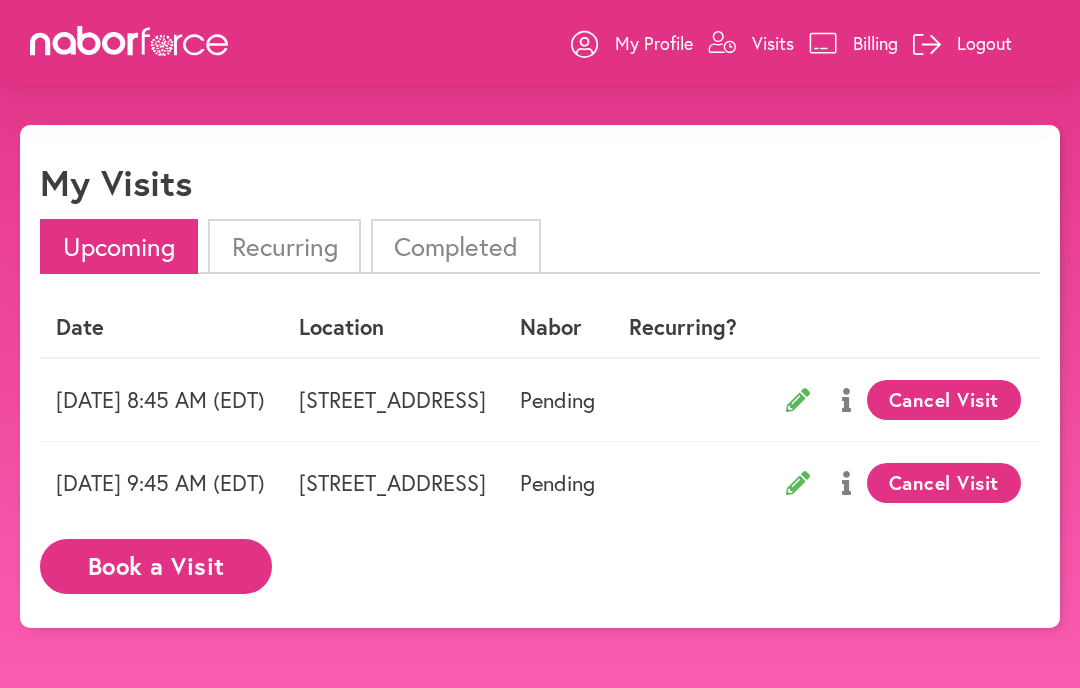 click on "[STREET_ADDRESS]" at bounding box center [393, 482] 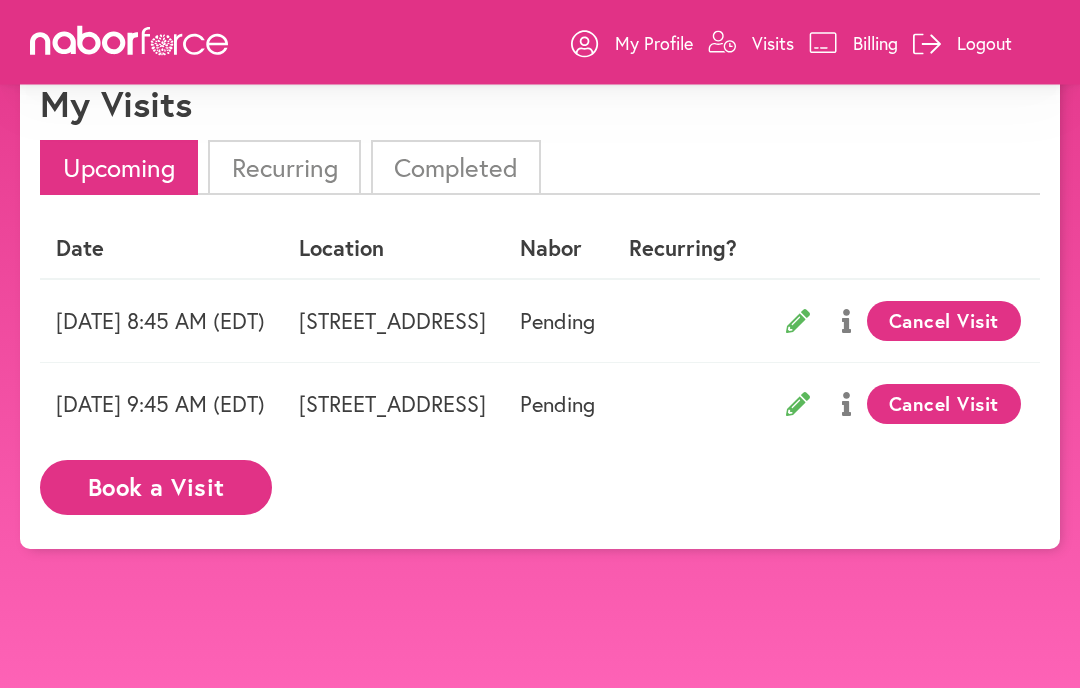 scroll, scrollTop: 80, scrollLeft: 0, axis: vertical 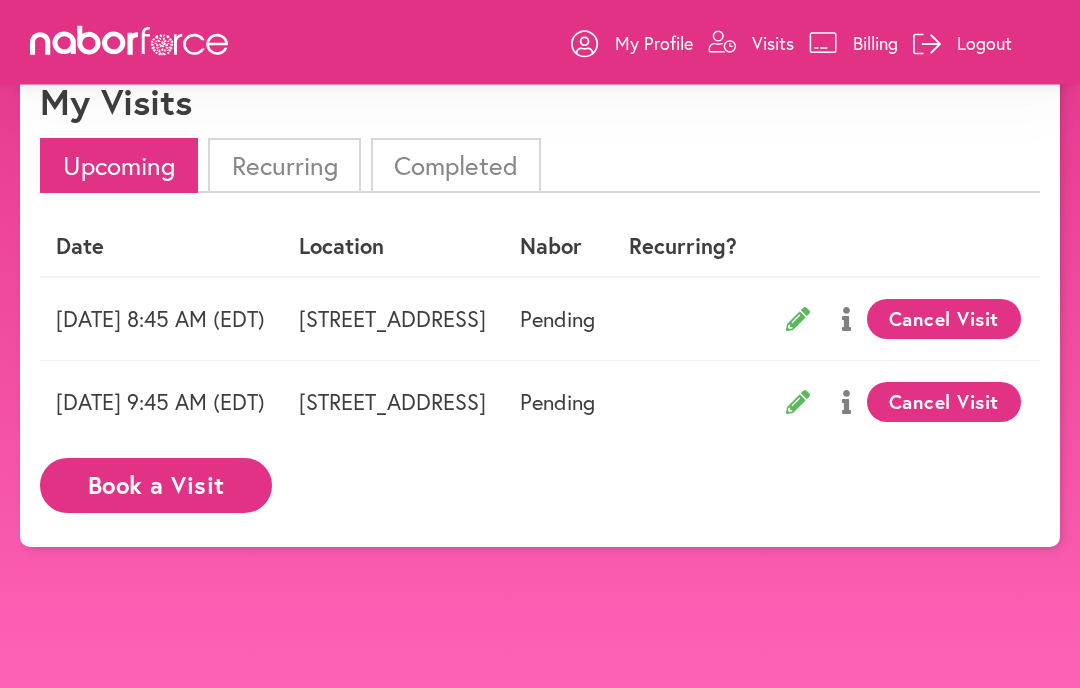 click on "Date Location Nabor Recurring? Wednesday 07/30 8:45 AM (EDT) 8512 Victory Ln, Potomac, MD Pending Cancel Visit Thursday 07/31 9:45 AM (EDT) 8512 Victory Ln, Potomac, MD Pending Cancel Visit Book a Visit" at bounding box center [540, 372] 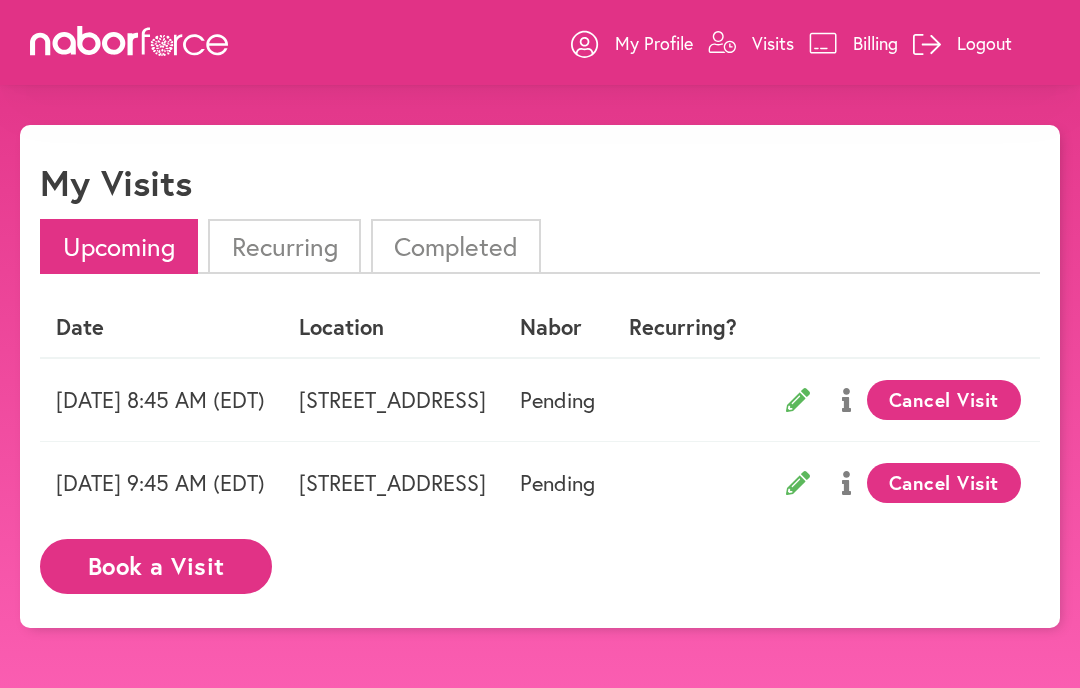 select on "*******" 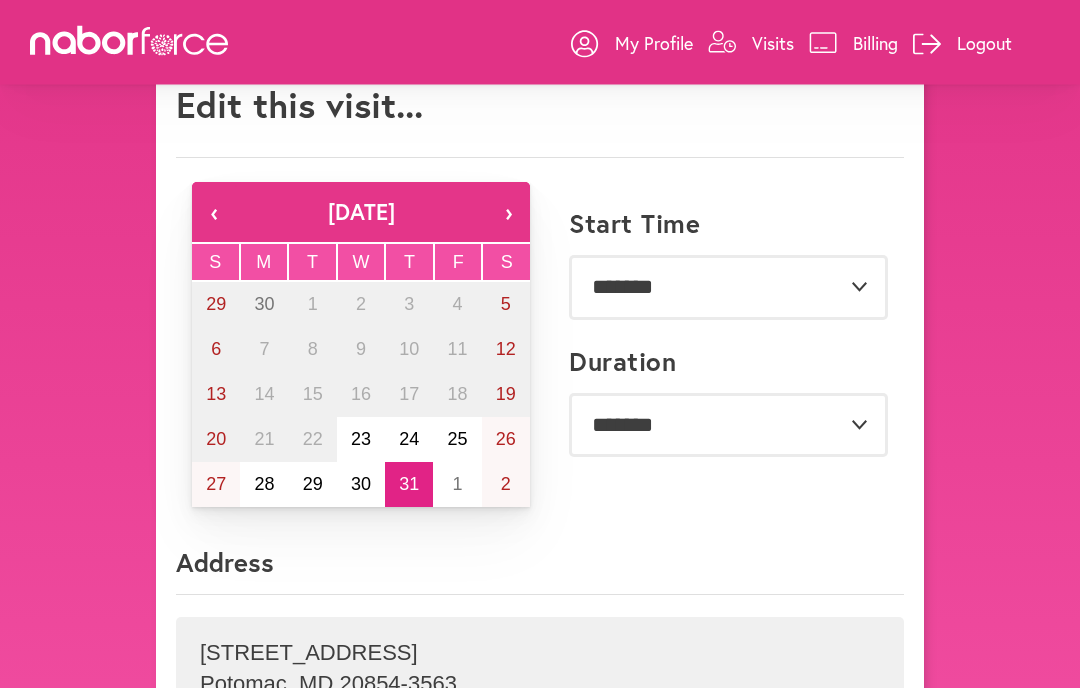 scroll, scrollTop: 0, scrollLeft: 0, axis: both 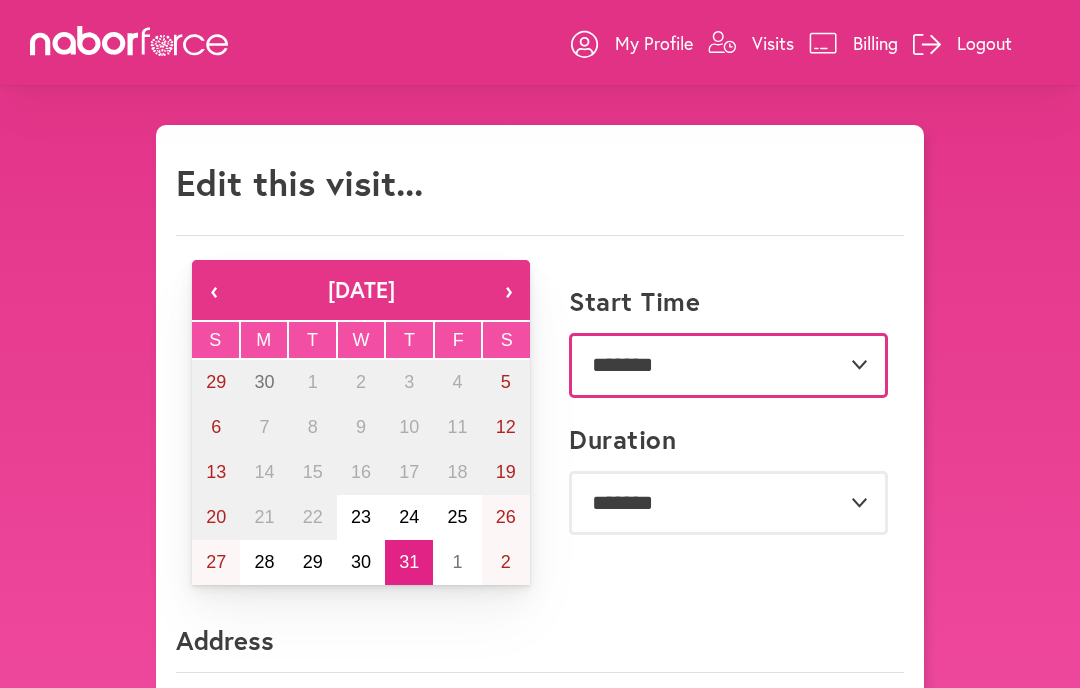 click on "**********" at bounding box center [728, 365] 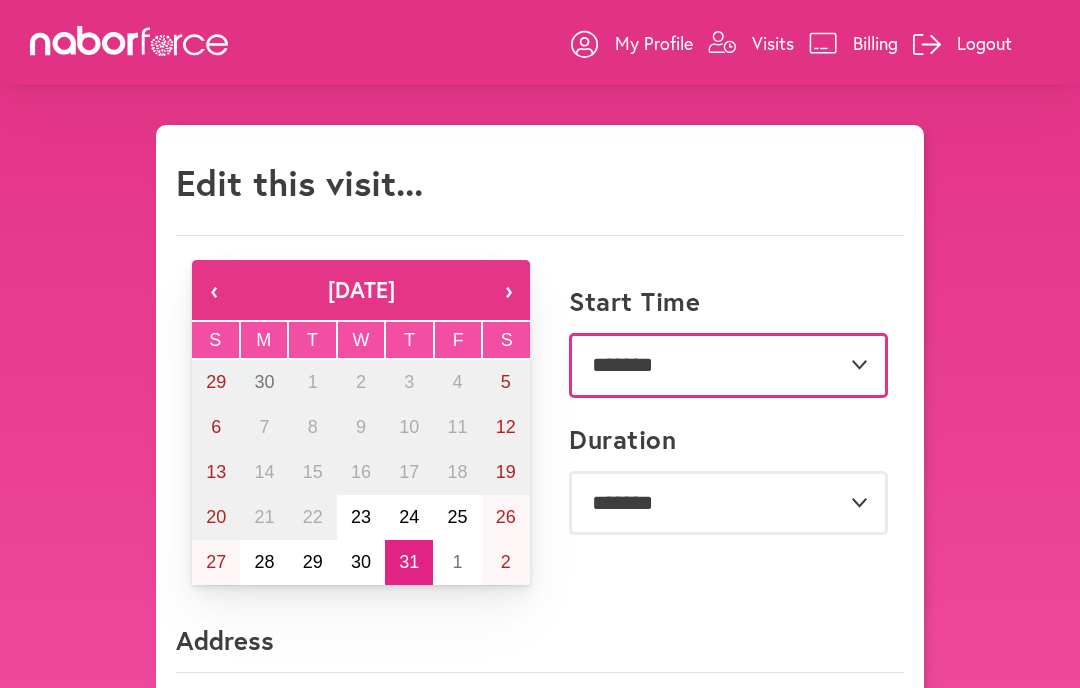 scroll, scrollTop: 4, scrollLeft: 0, axis: vertical 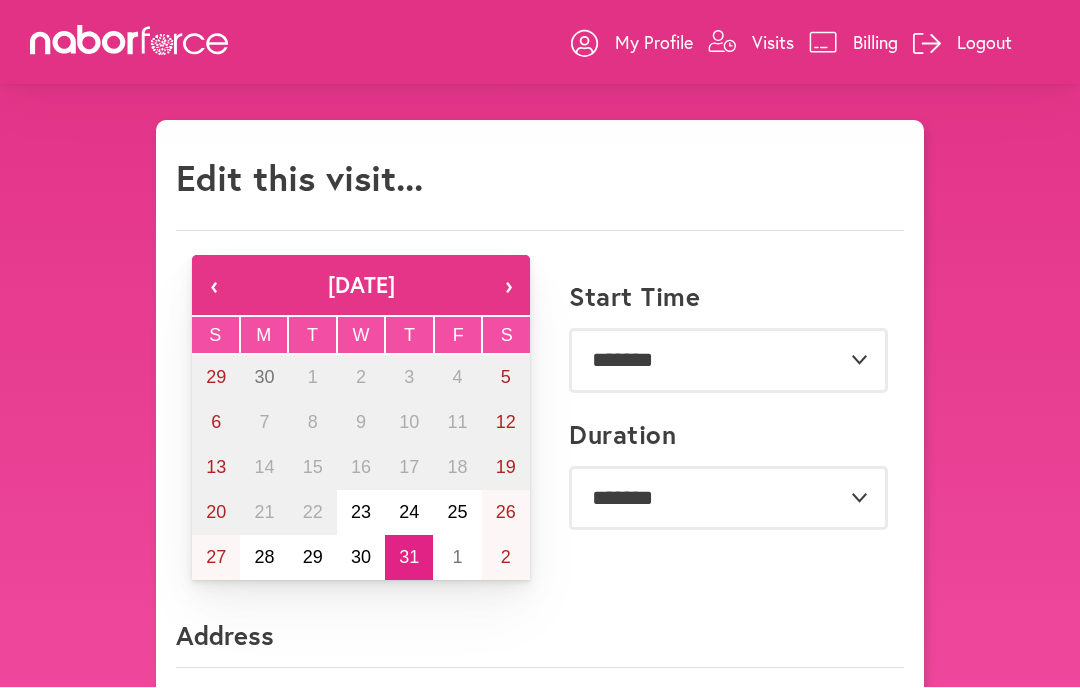 click on "Visits" at bounding box center [773, 43] 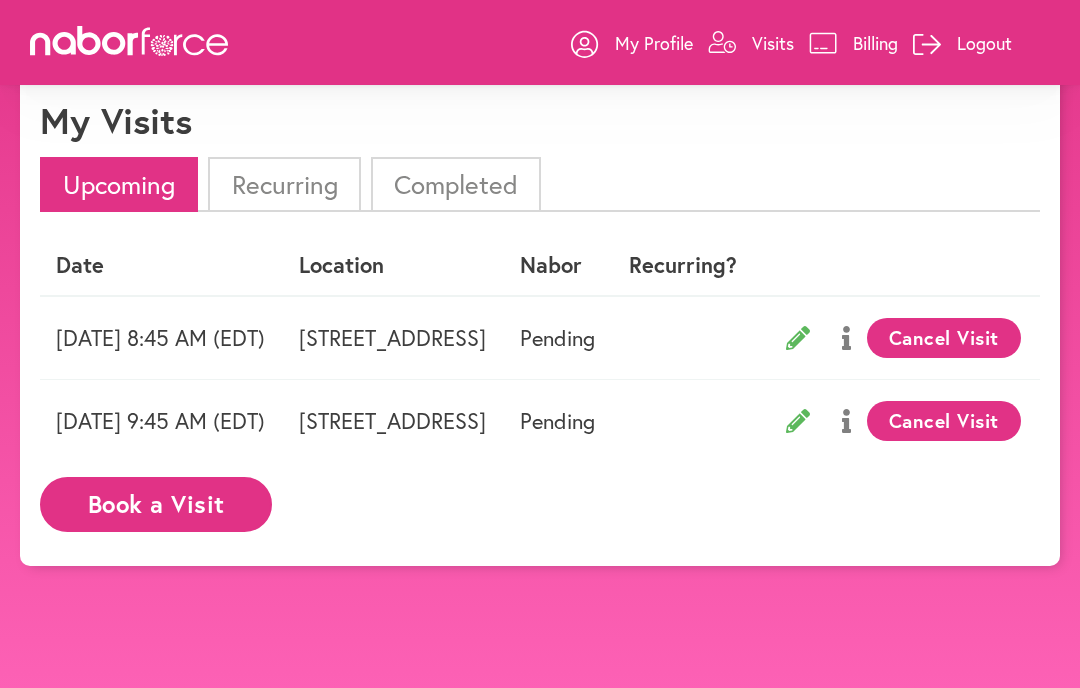 scroll, scrollTop: 0, scrollLeft: 0, axis: both 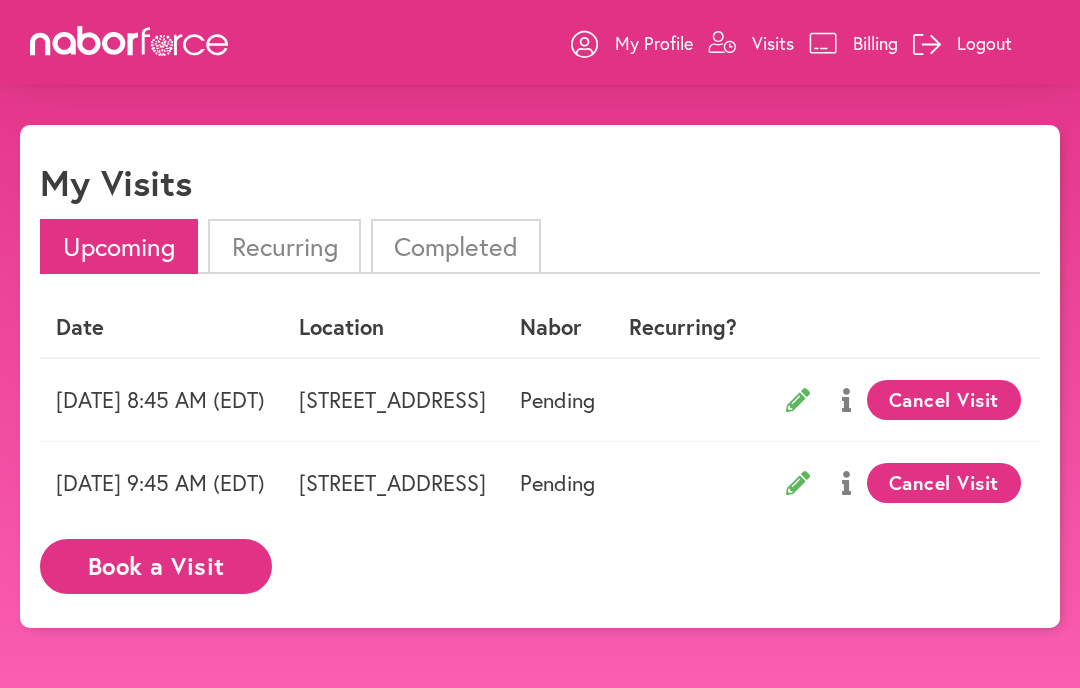 click on "[STREET_ADDRESS]" at bounding box center (393, 482) 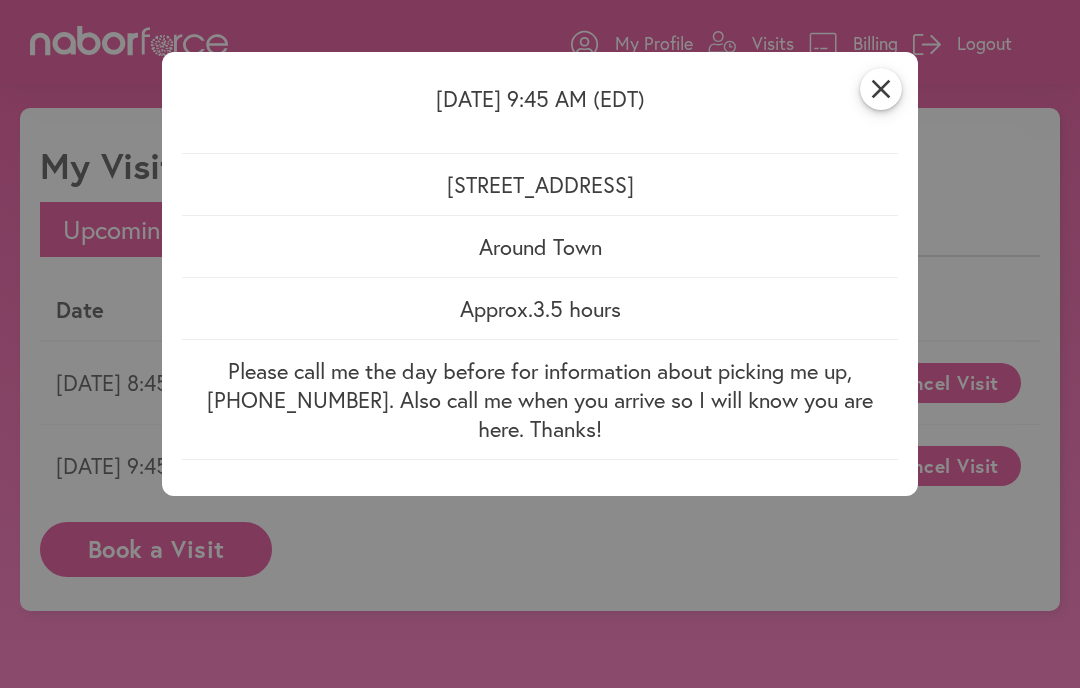 scroll, scrollTop: 16, scrollLeft: 0, axis: vertical 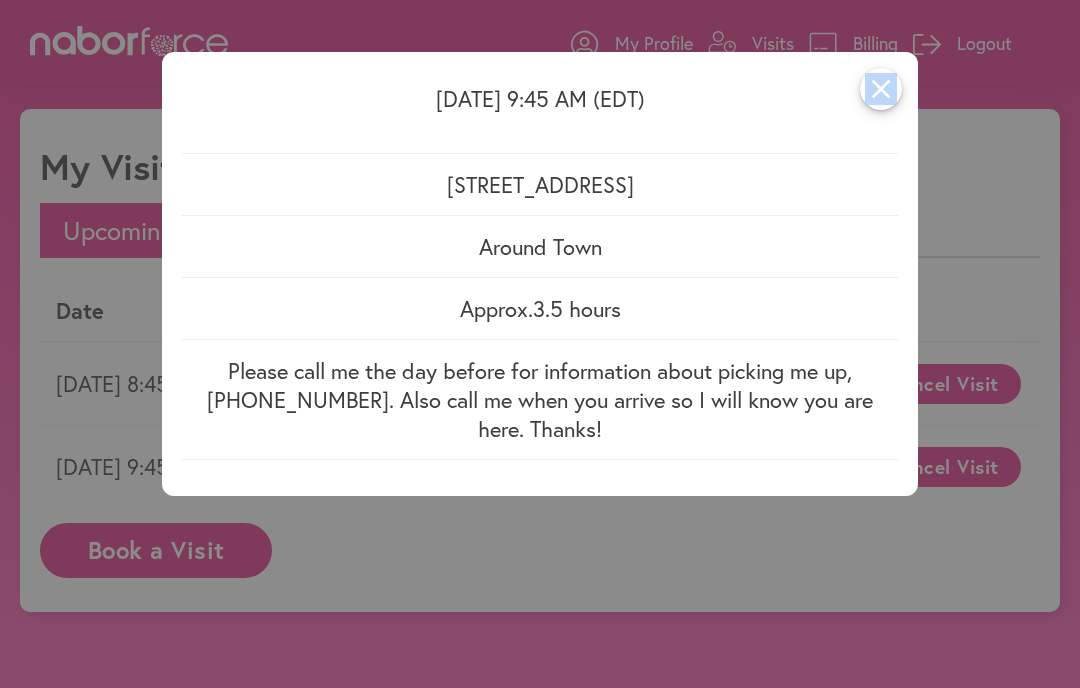 click on "close Thursday 07/31 9:45 AM (EDT) 8512 Victory Ln, Potomac, MD Around Town Approx.  3.5 hours Please call me the day before for information about picking me up, 301-820-8562.  Also call me when you arrive so I will know you are here.  Thanks!" at bounding box center [540, 344] 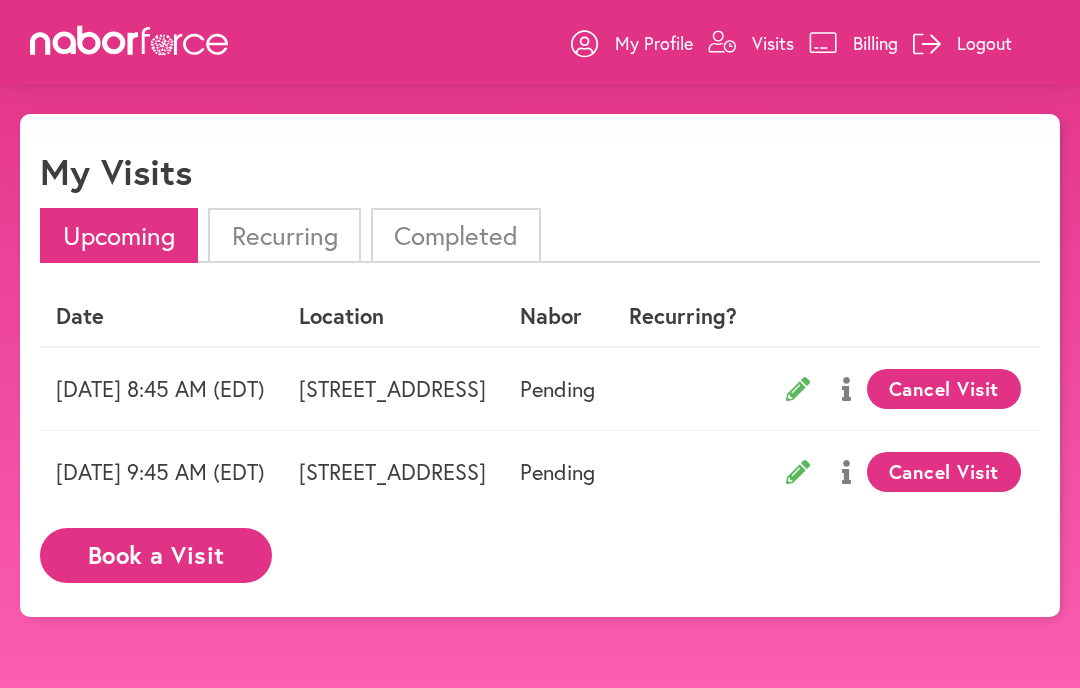 scroll, scrollTop: 9, scrollLeft: 0, axis: vertical 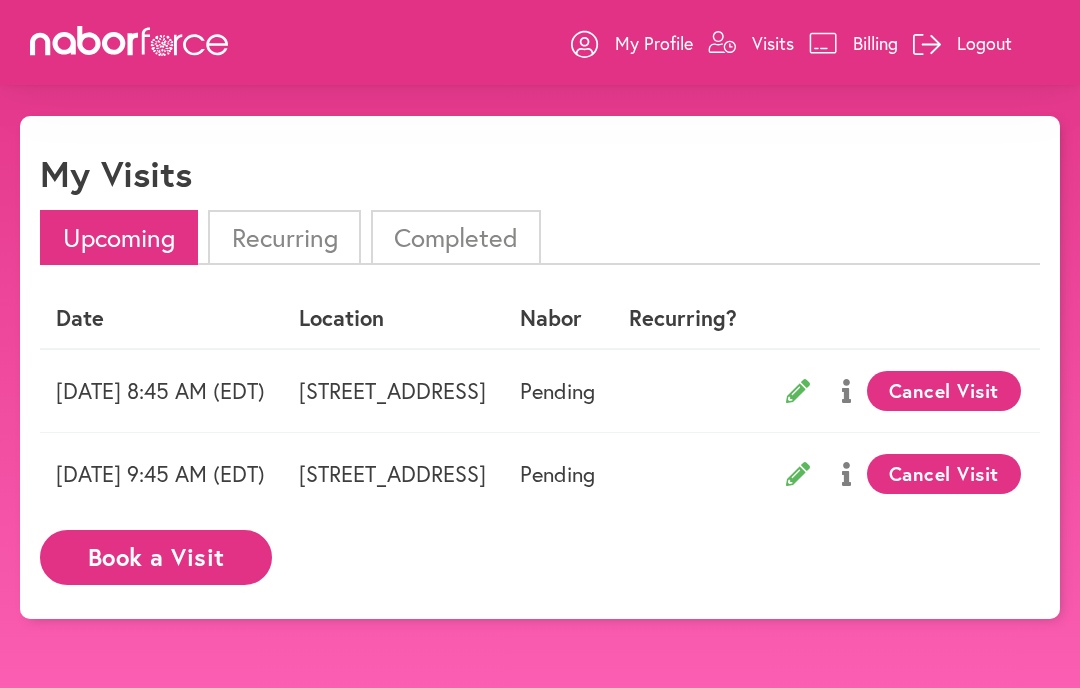 click on "[STREET_ADDRESS]" at bounding box center [393, 473] 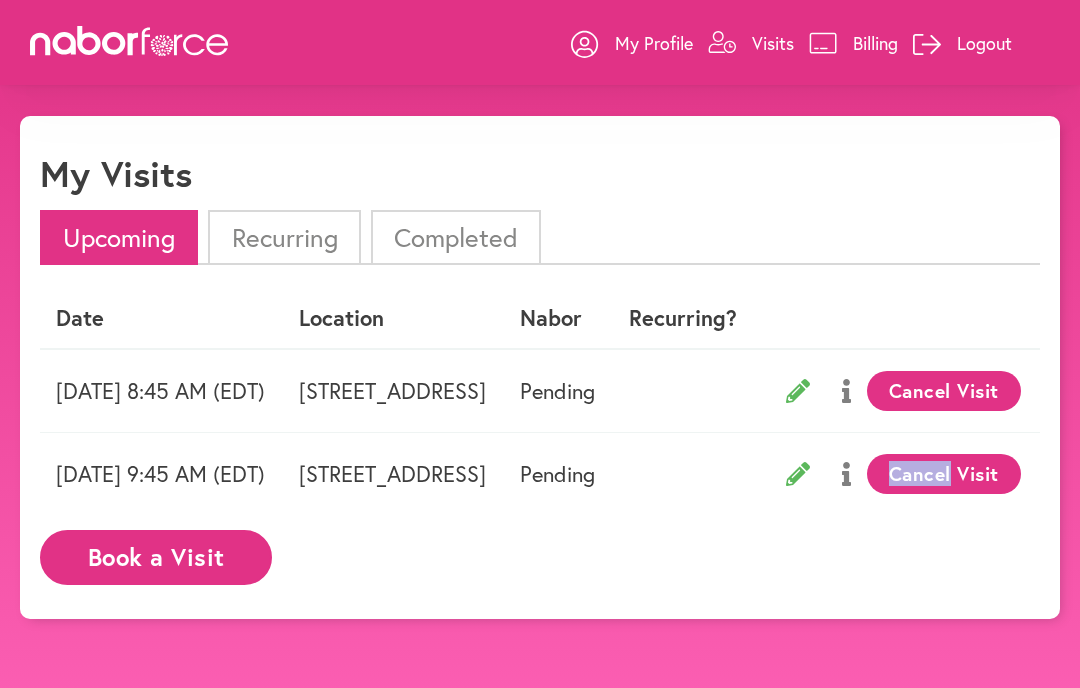 click at bounding box center (798, 474) 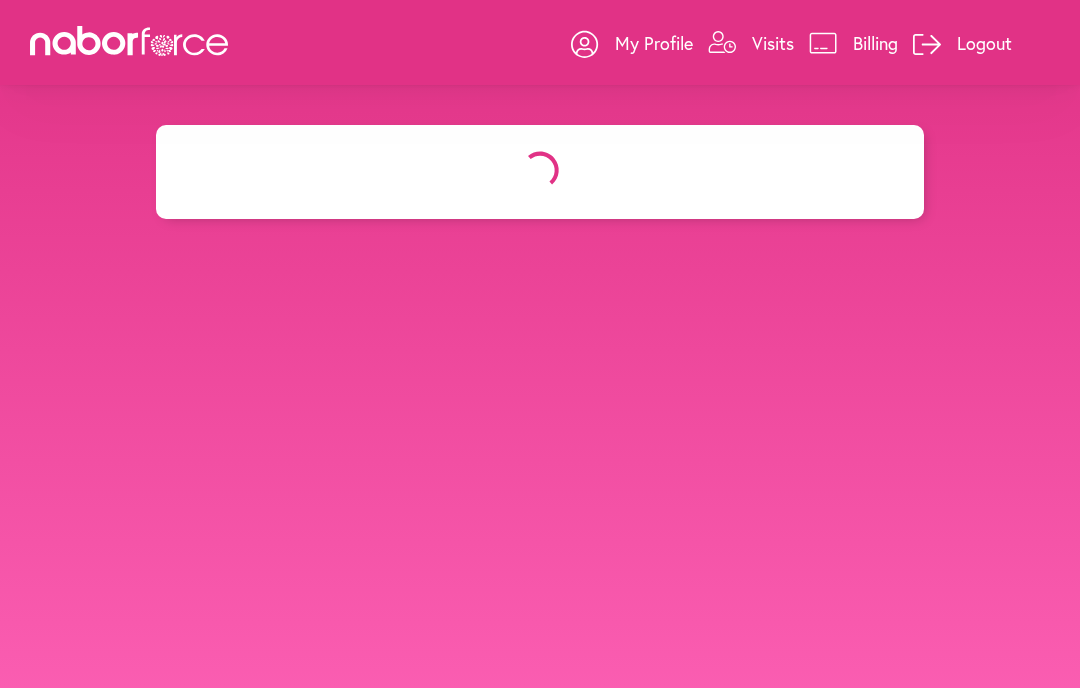 select on "*******" 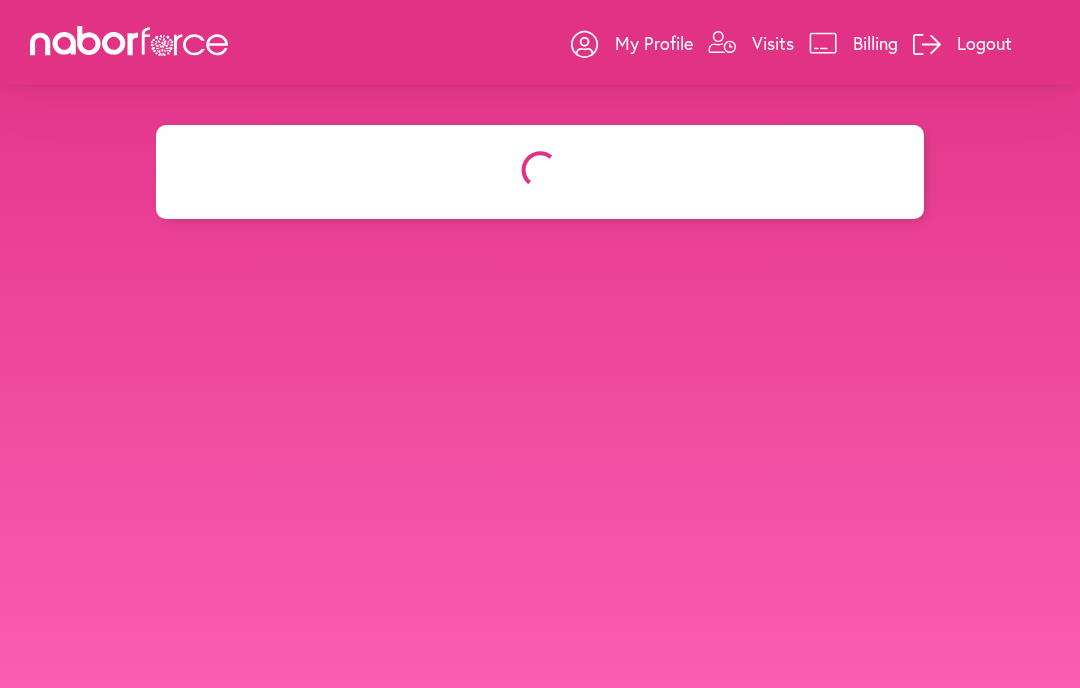 select on "***" 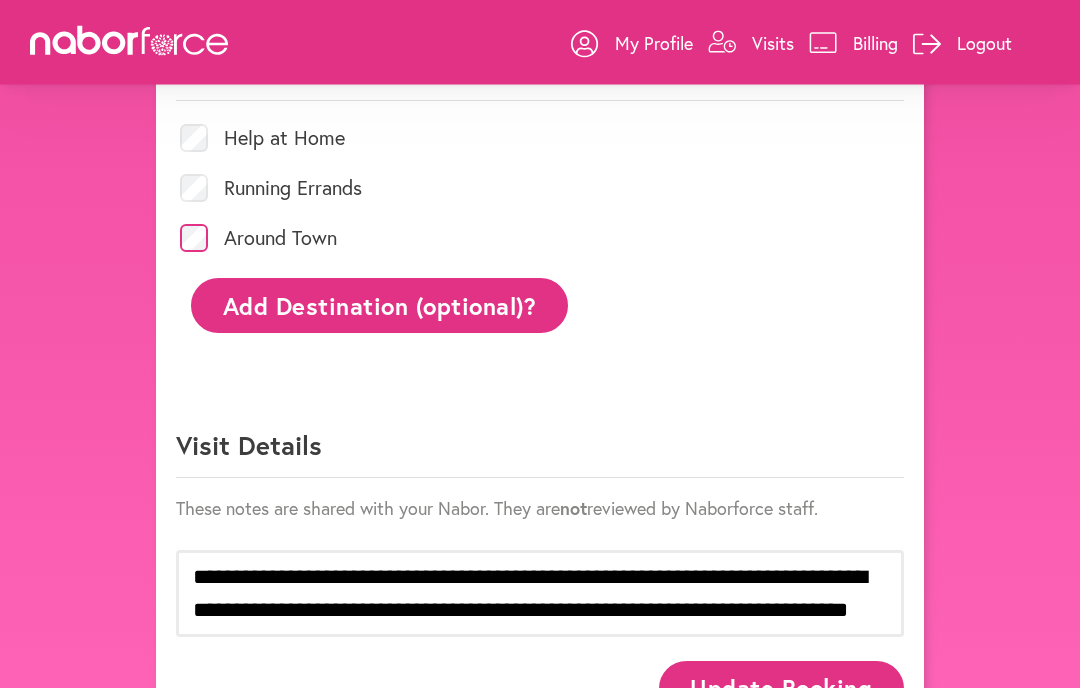 scroll, scrollTop: 880, scrollLeft: 0, axis: vertical 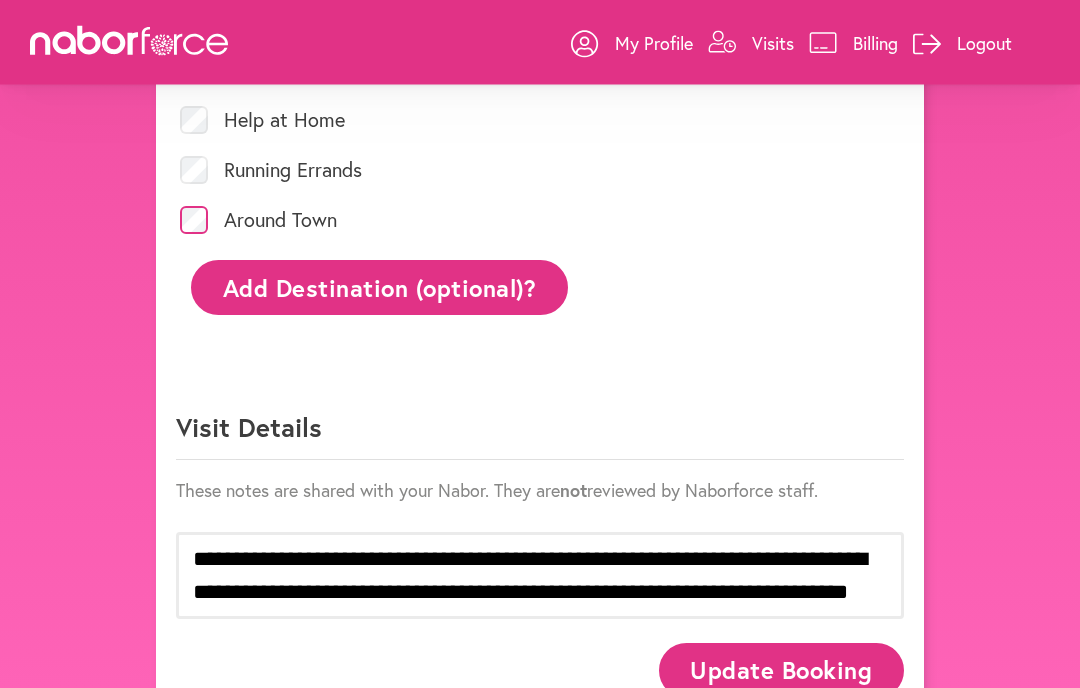 click on "Update Booking" at bounding box center (781, 671) 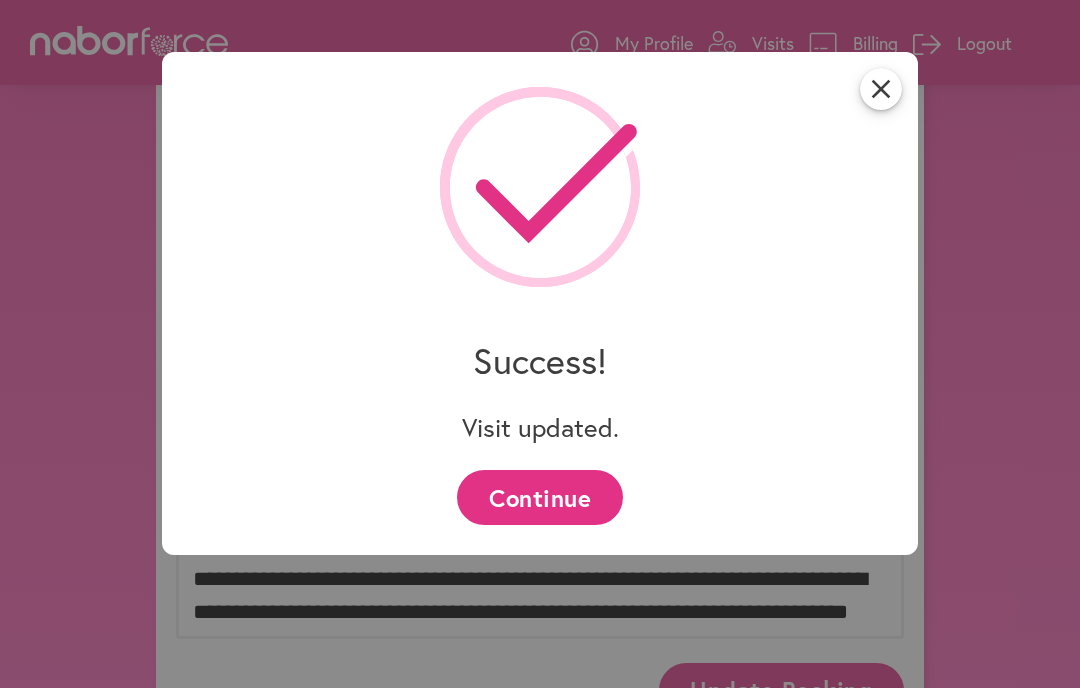 click on "Continue" at bounding box center (539, 497) 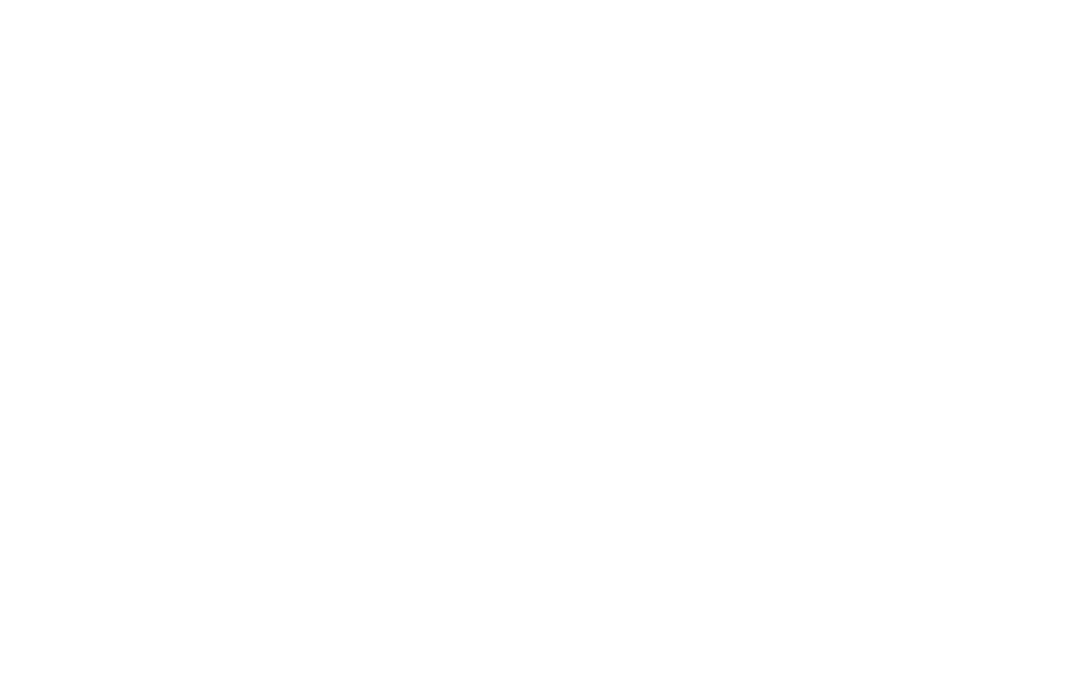 scroll, scrollTop: 0, scrollLeft: 0, axis: both 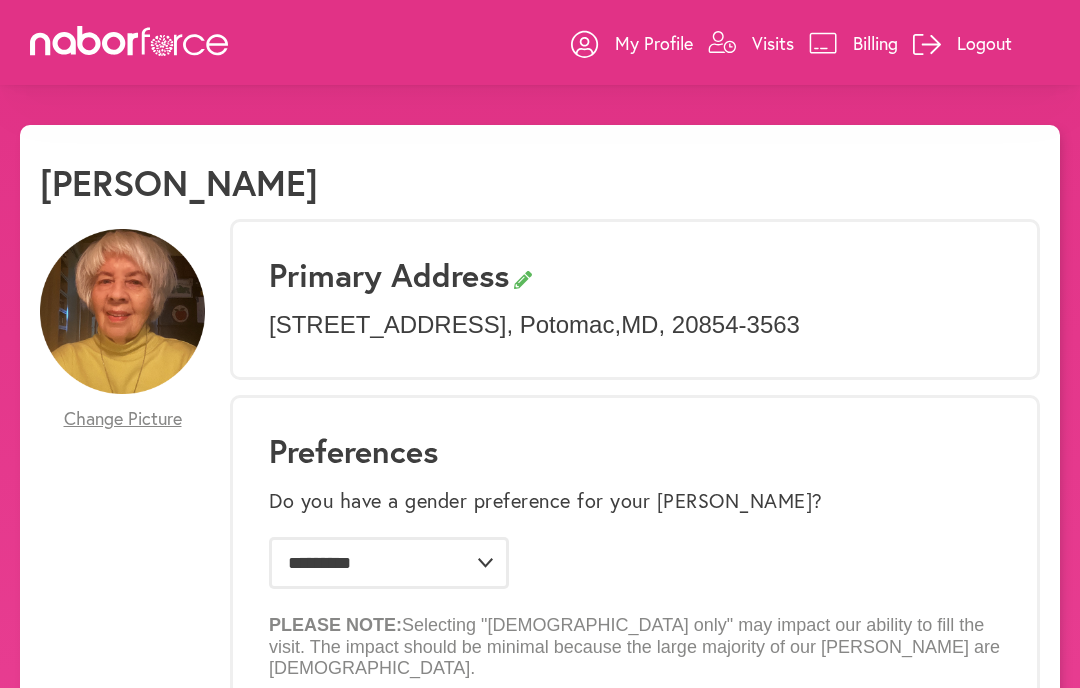 select on "*" 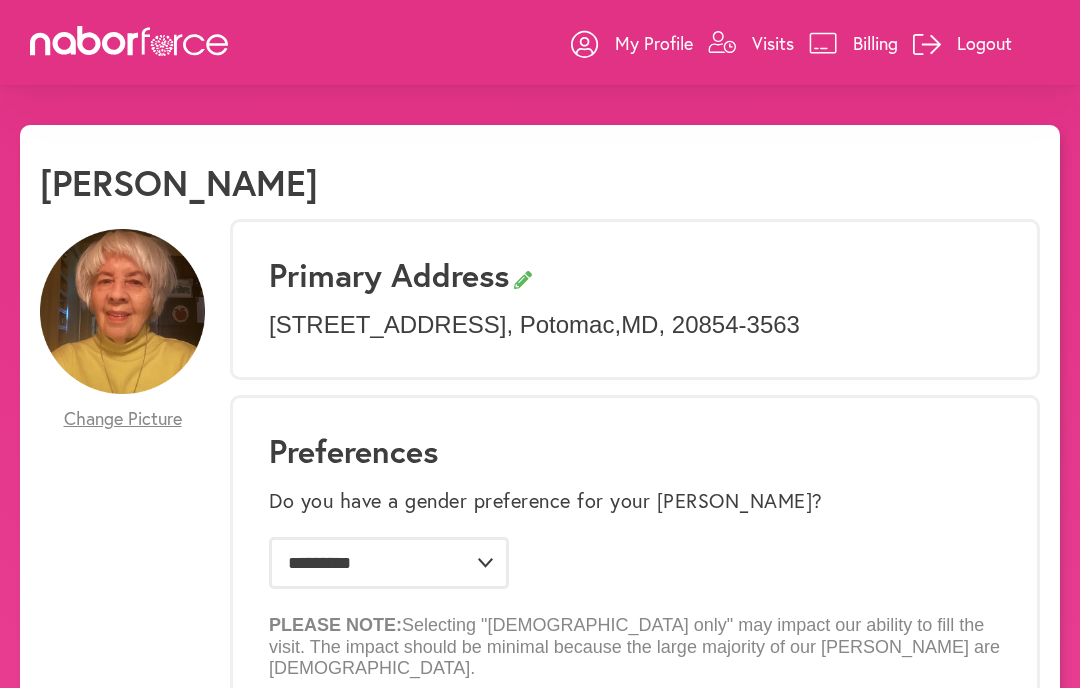 click on "Visits" at bounding box center (751, 43) 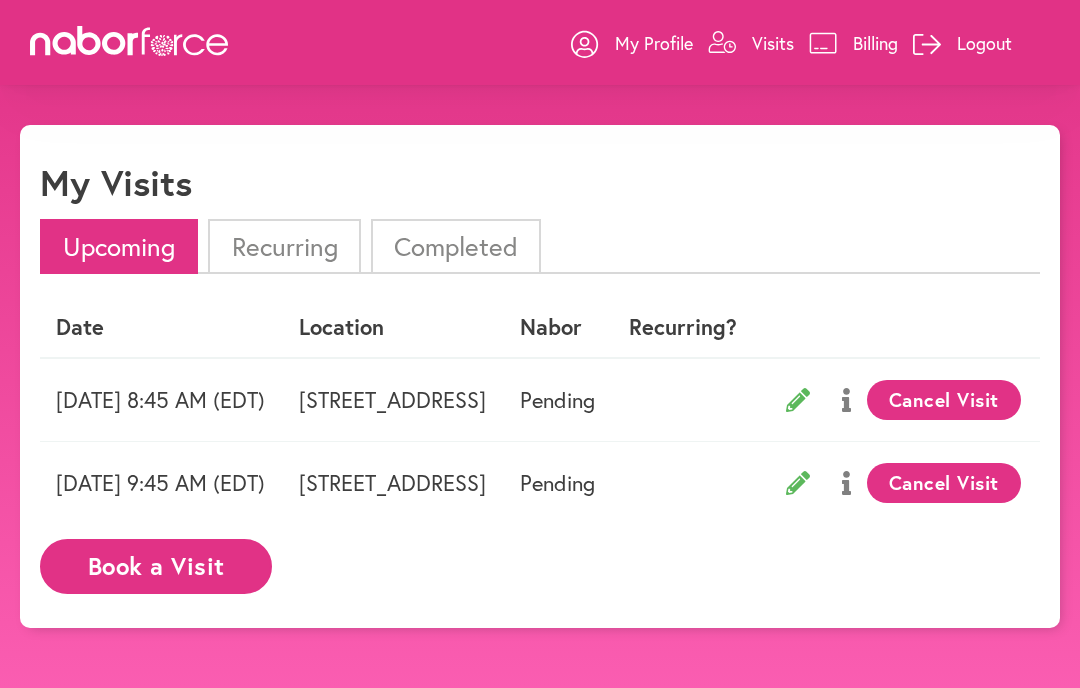 click 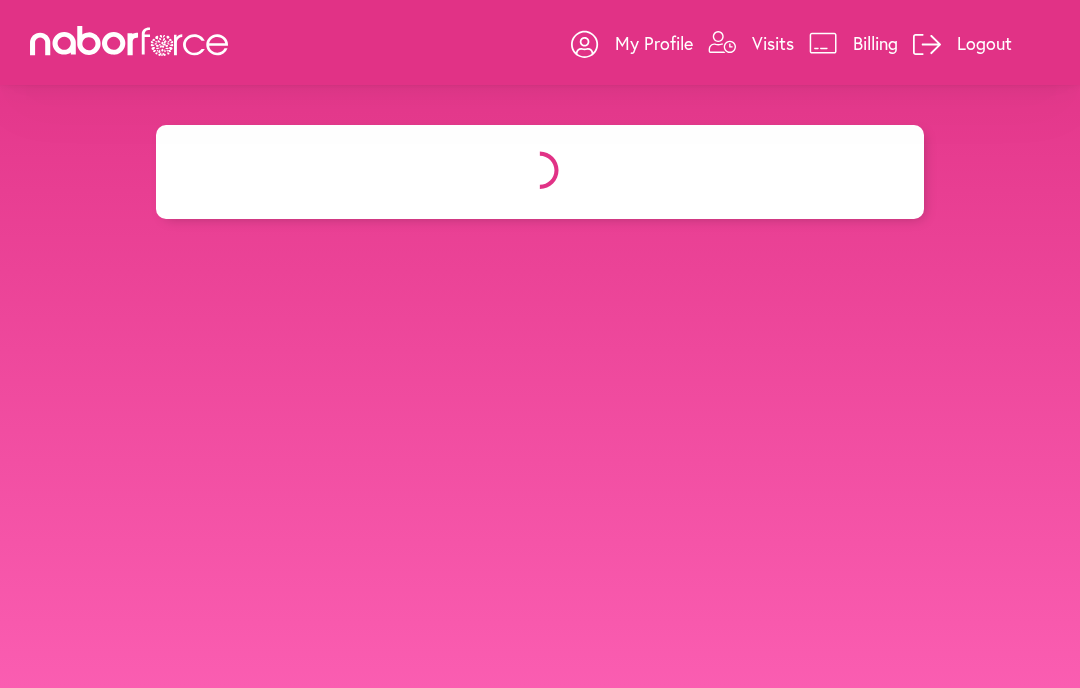 select on "*******" 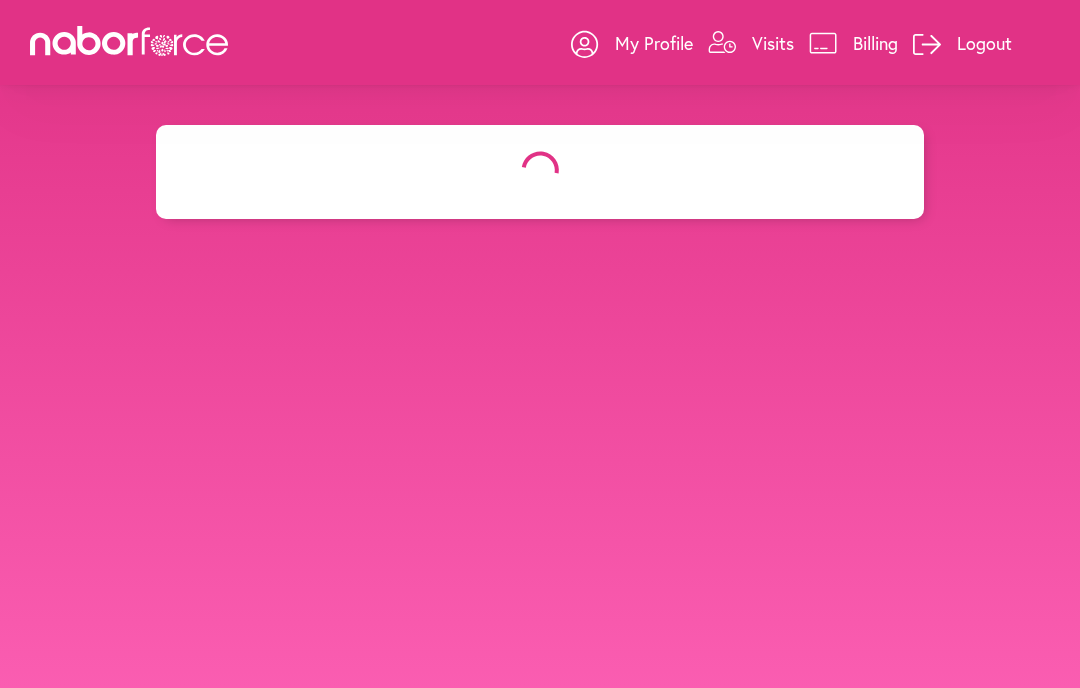 select on "***" 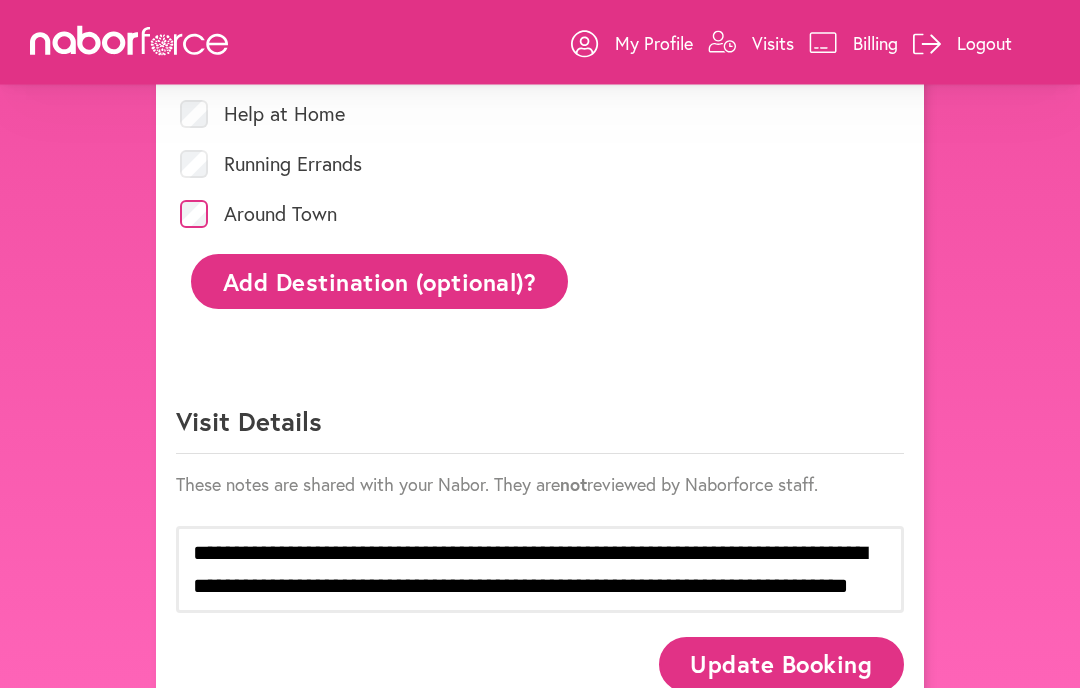 scroll, scrollTop: 880, scrollLeft: 0, axis: vertical 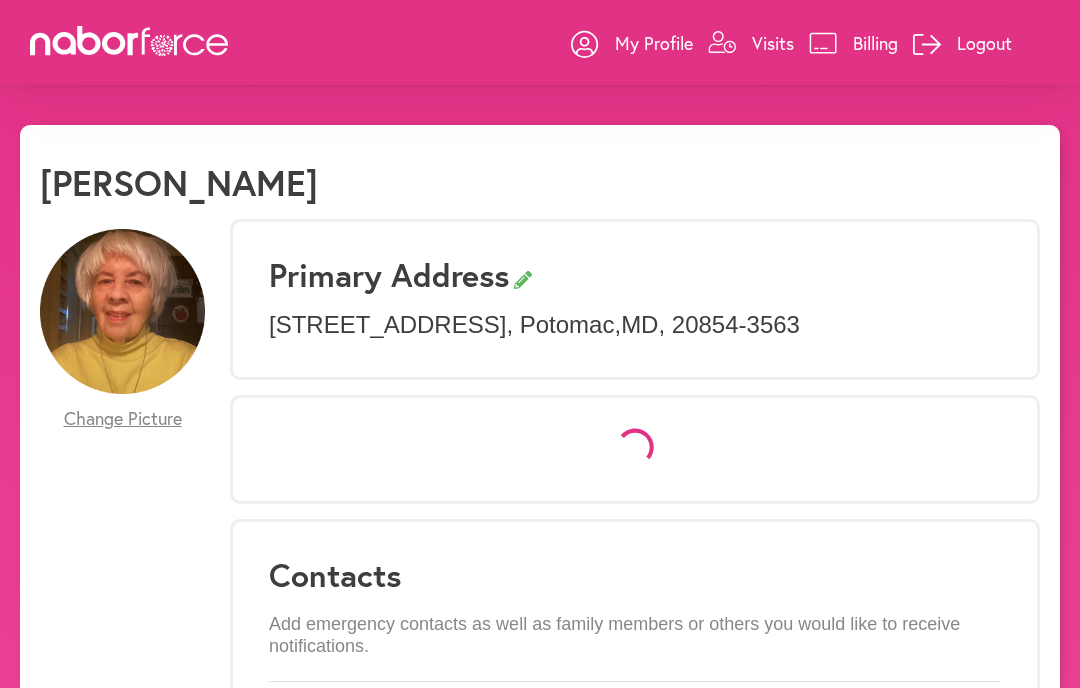 select on "*" 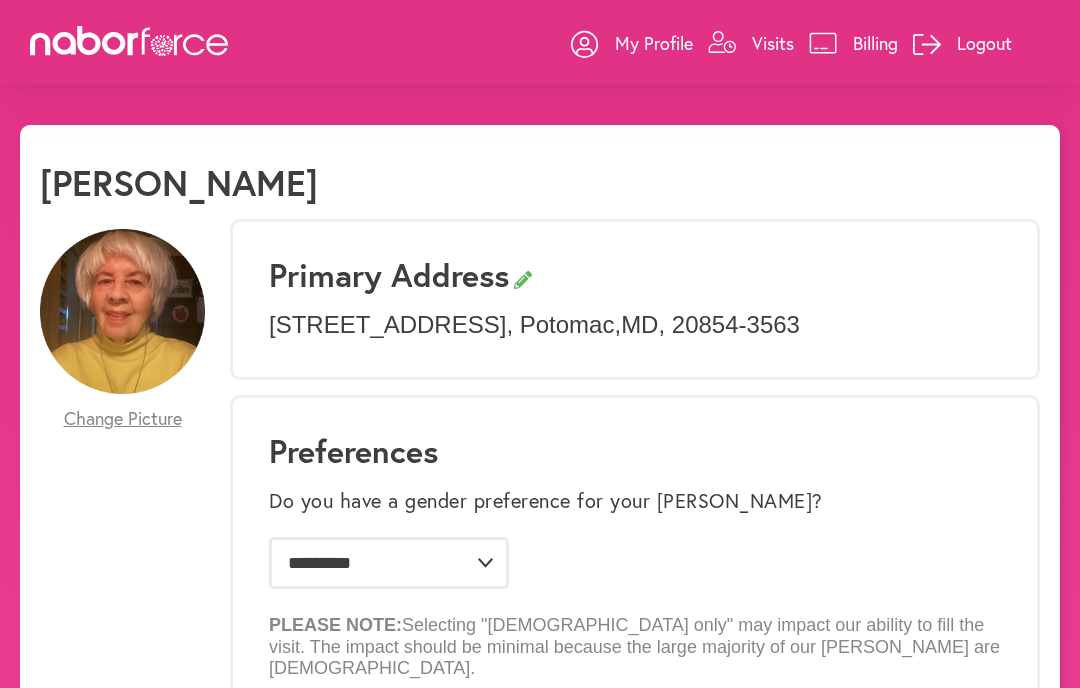 click on "Visits" at bounding box center (773, 43) 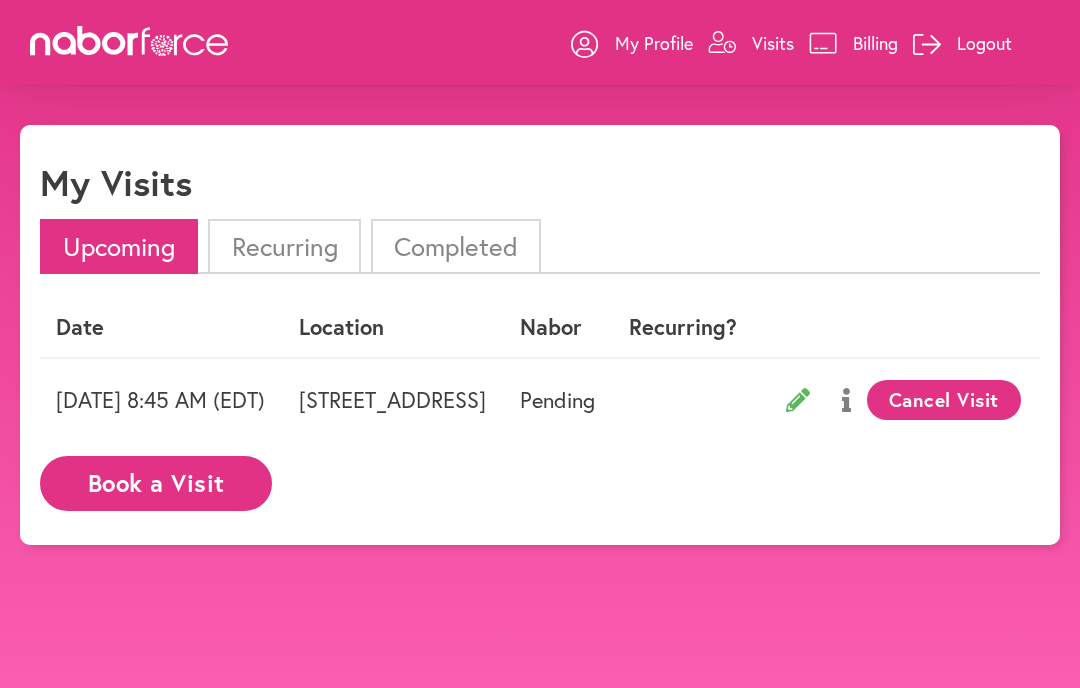 click on "Book a Visit" at bounding box center (156, 483) 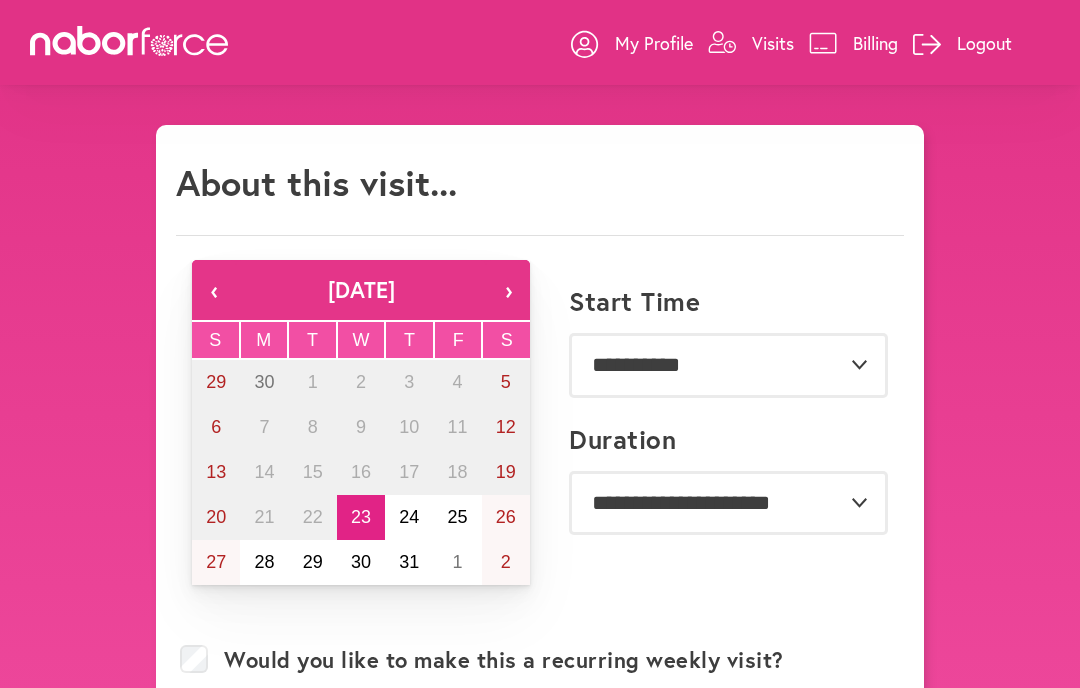 click on "31" at bounding box center (409, 562) 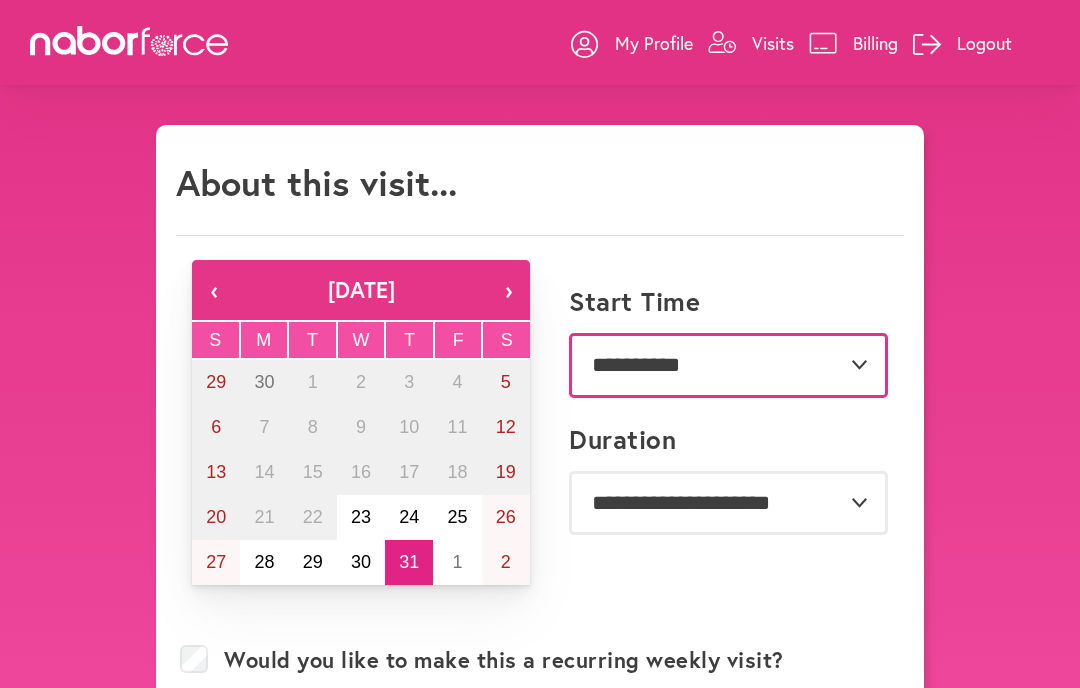 click on "**********" at bounding box center [728, 365] 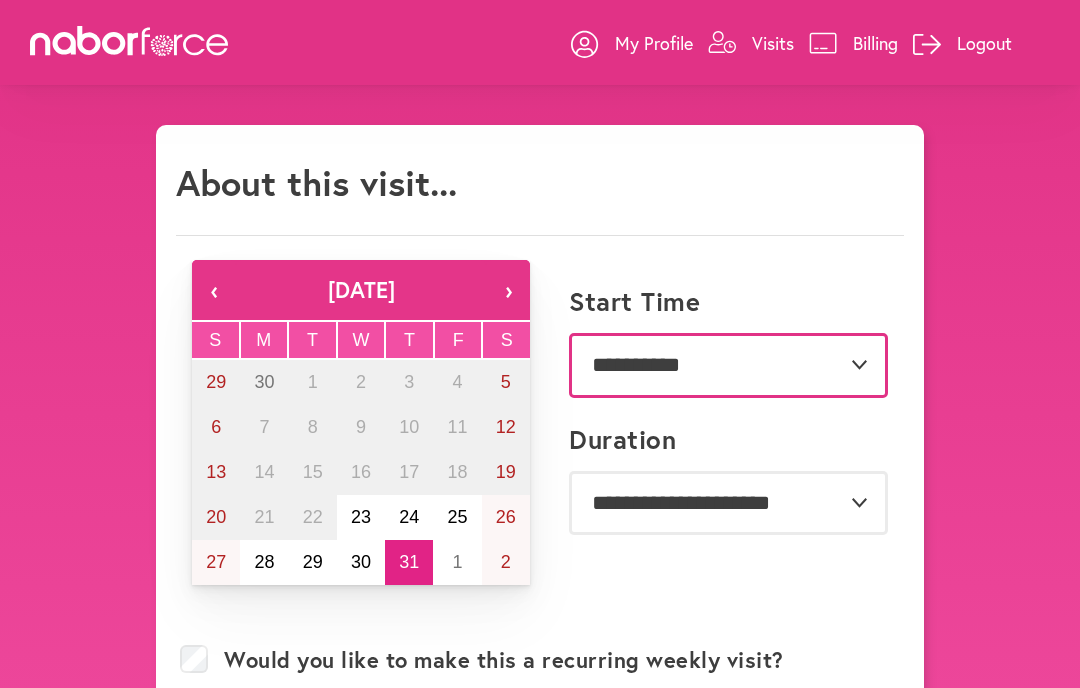 select on "********" 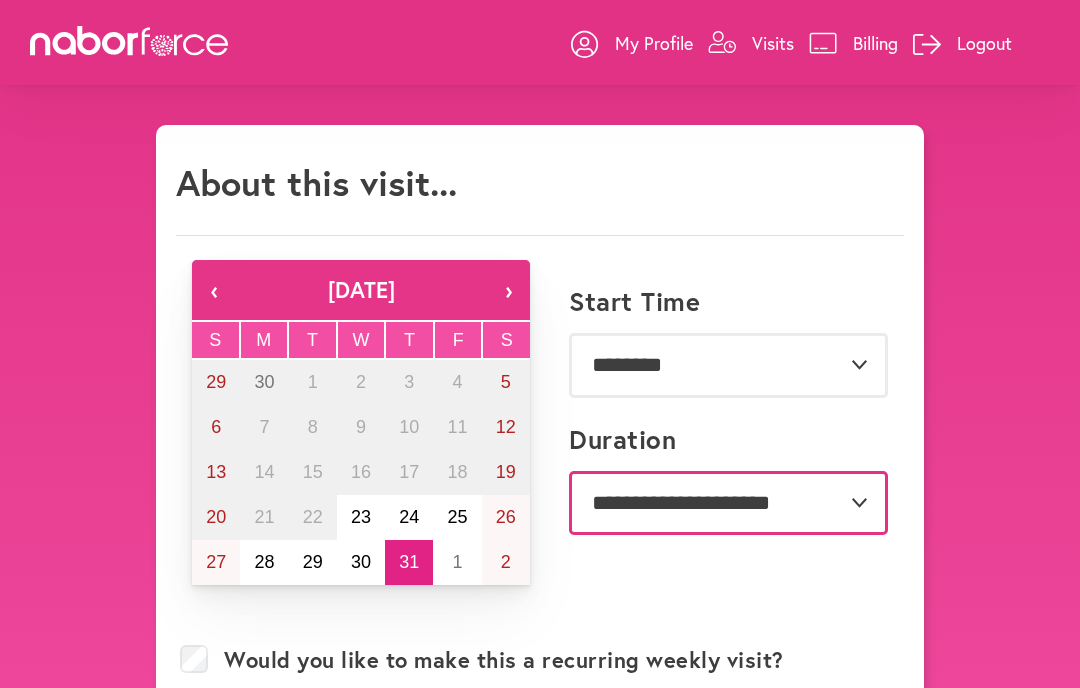 click on "**********" at bounding box center (728, 503) 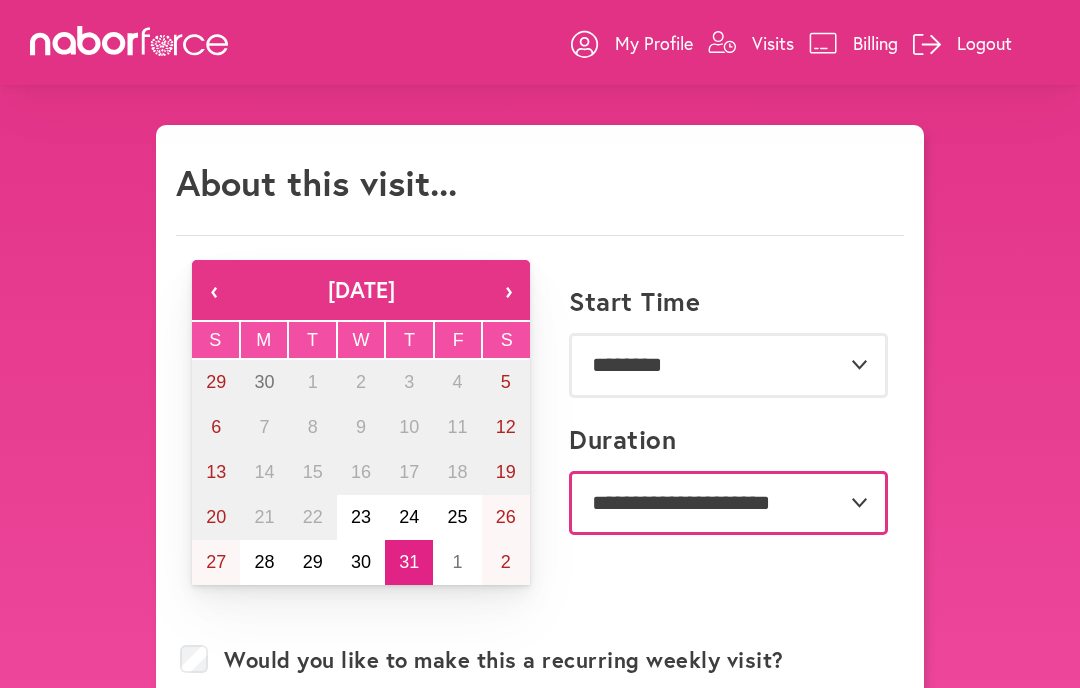 click on "**********" at bounding box center [728, 503] 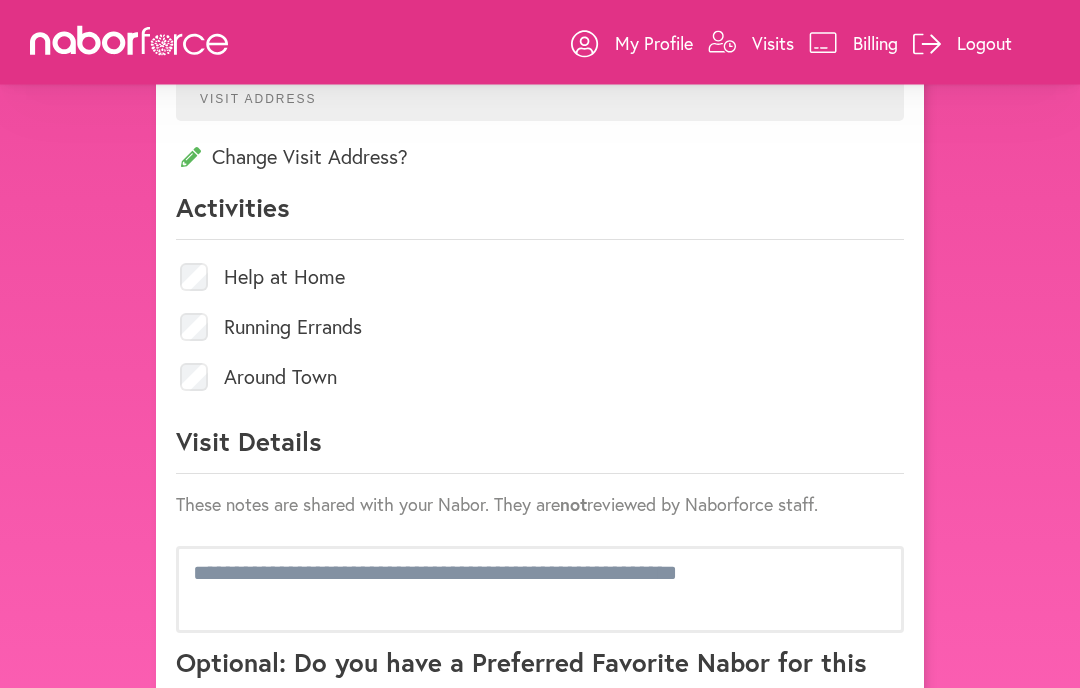 scroll, scrollTop: 798, scrollLeft: 0, axis: vertical 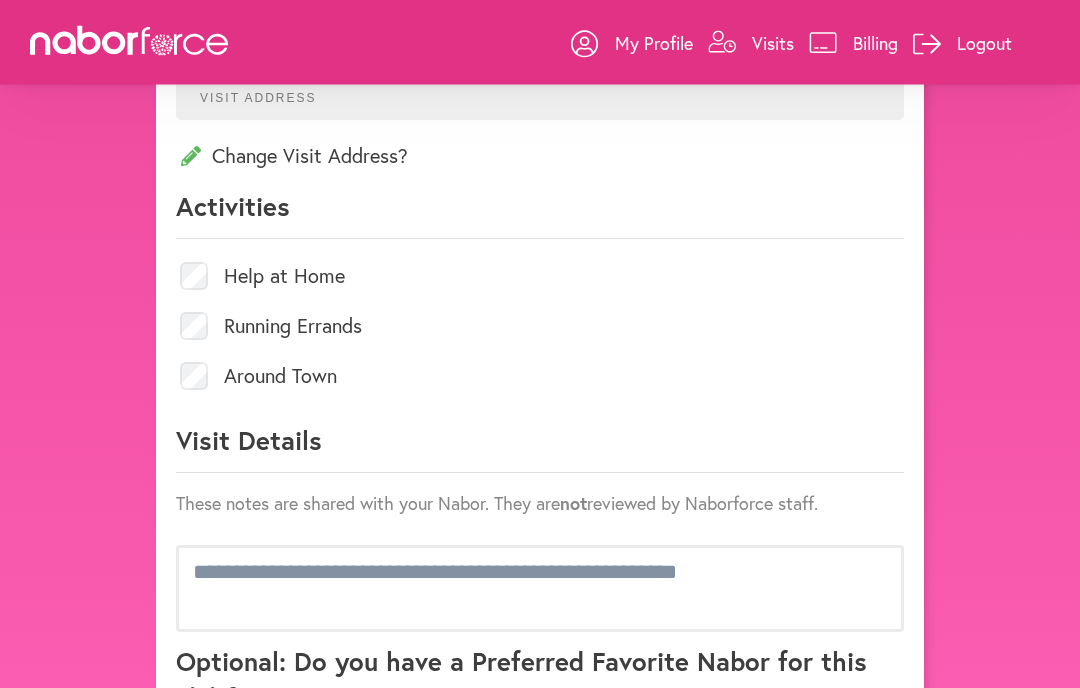 click on "Around Town" at bounding box center [540, 377] 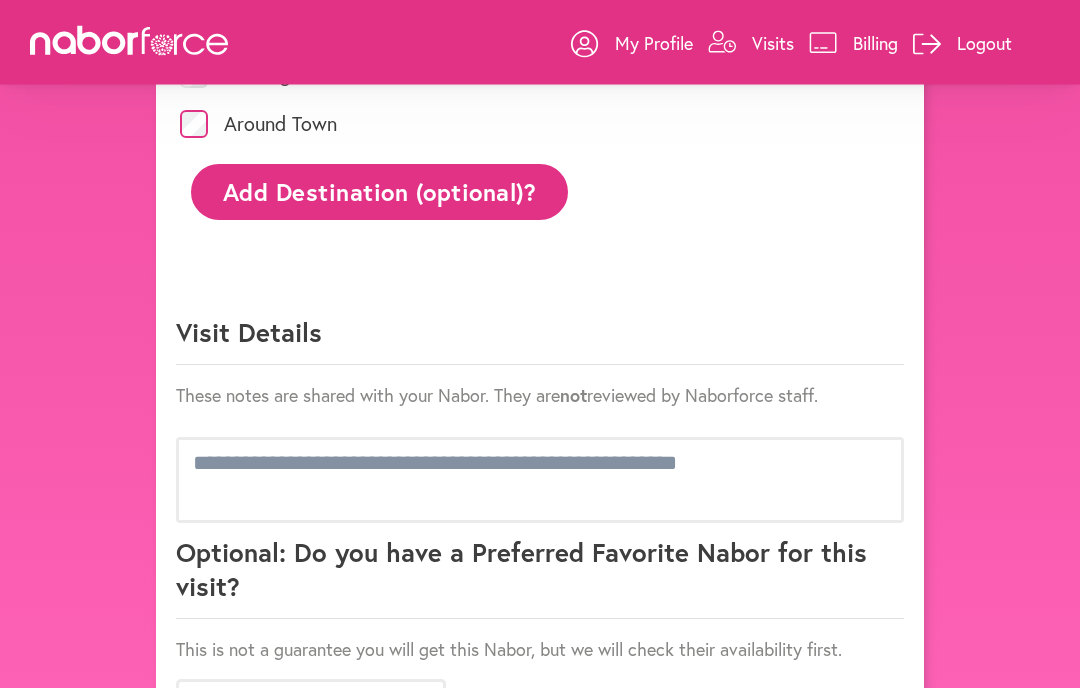 scroll, scrollTop: 1051, scrollLeft: 0, axis: vertical 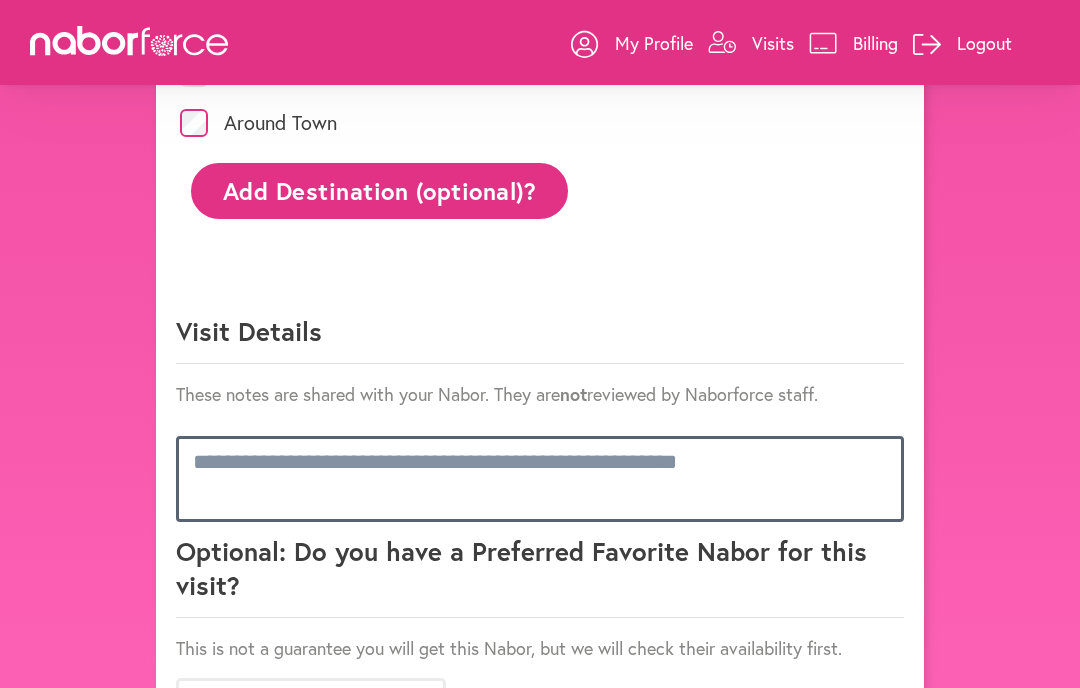 click at bounding box center [540, 479] 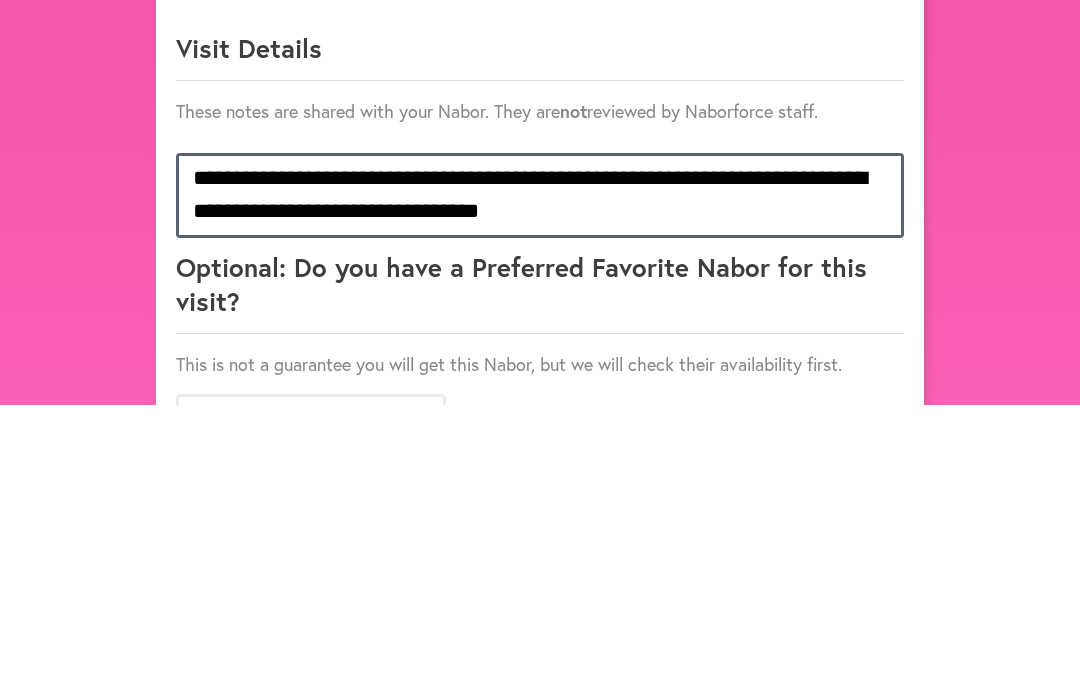 scroll, scrollTop: 1, scrollLeft: 0, axis: vertical 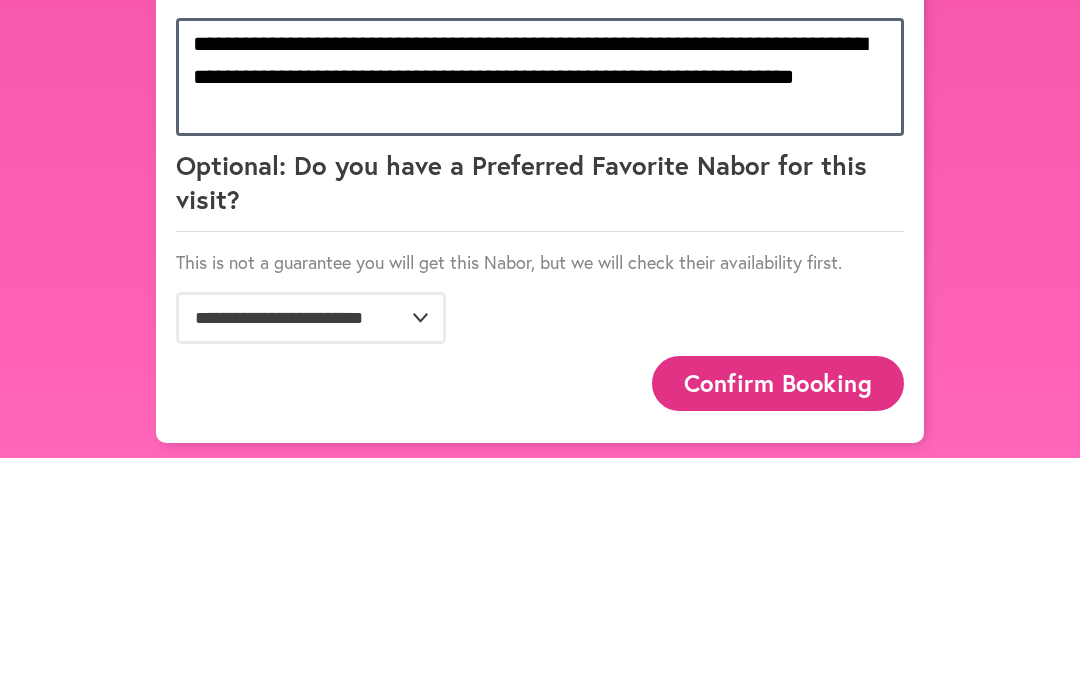 type on "**********" 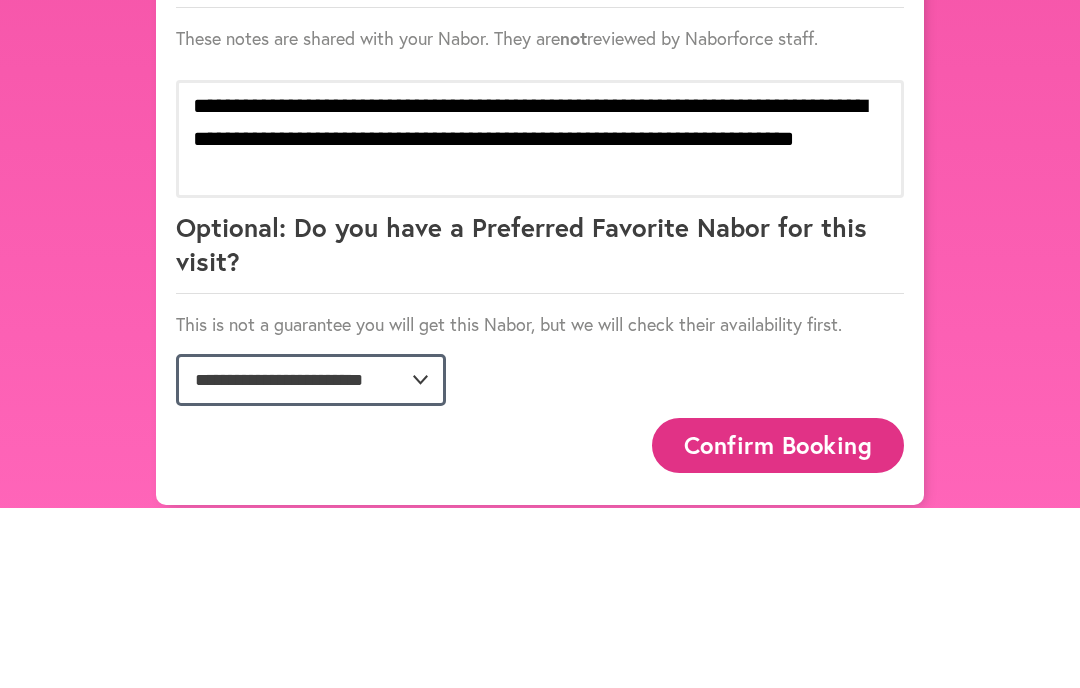 click on "**********" 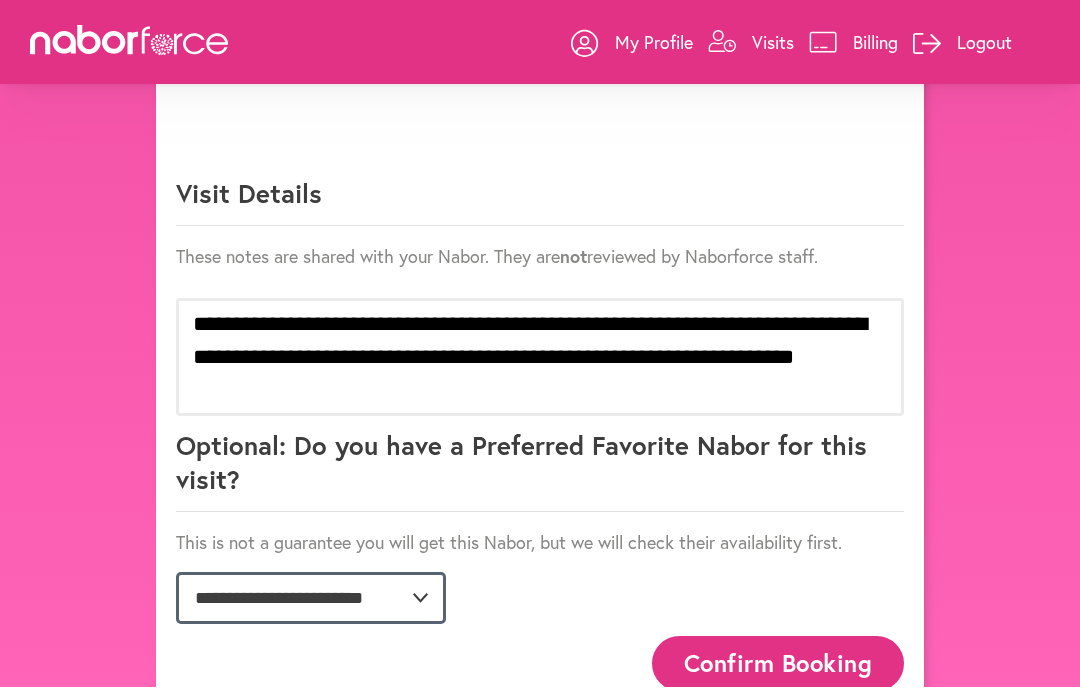 select on "**********" 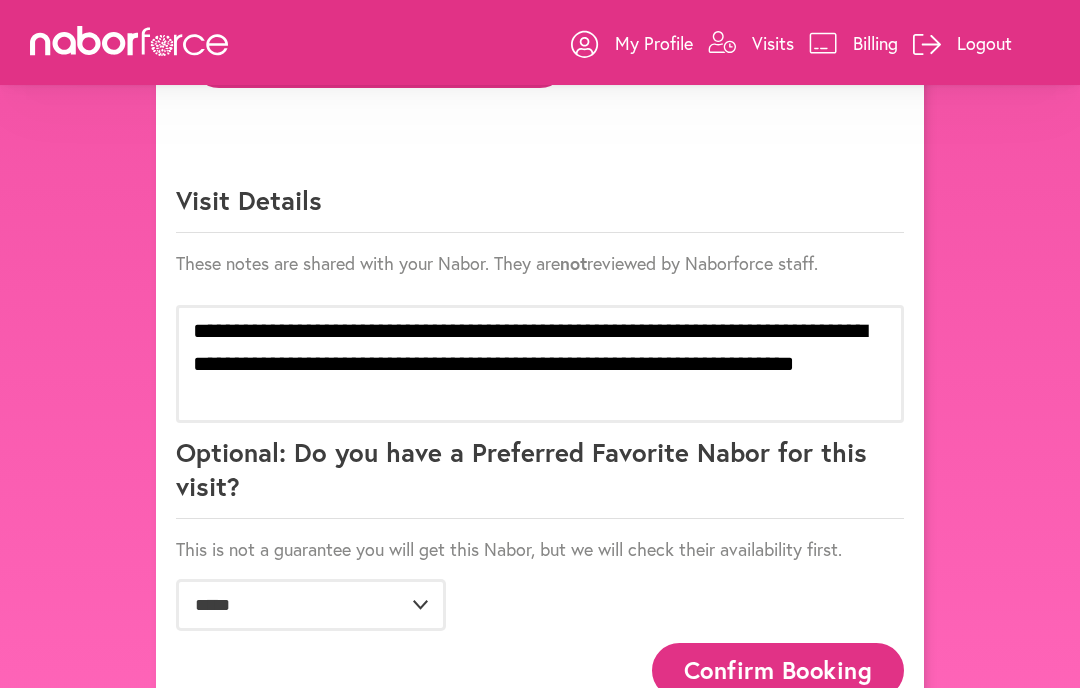 click on "Confirm Booking" at bounding box center (778, 670) 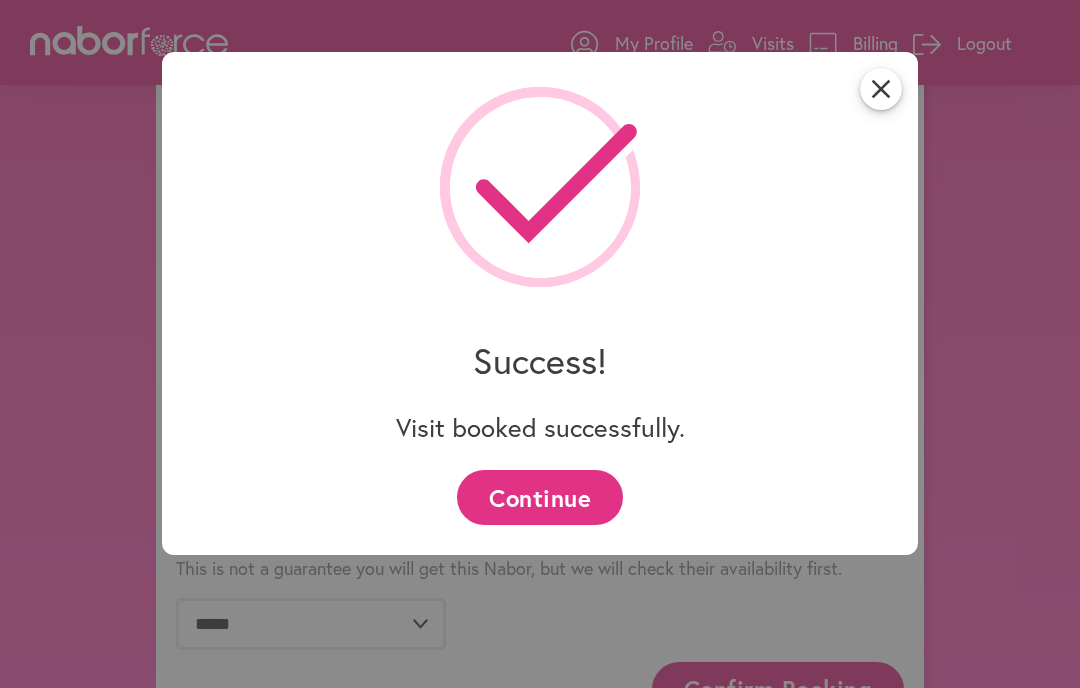 click on "close" at bounding box center [881, 89] 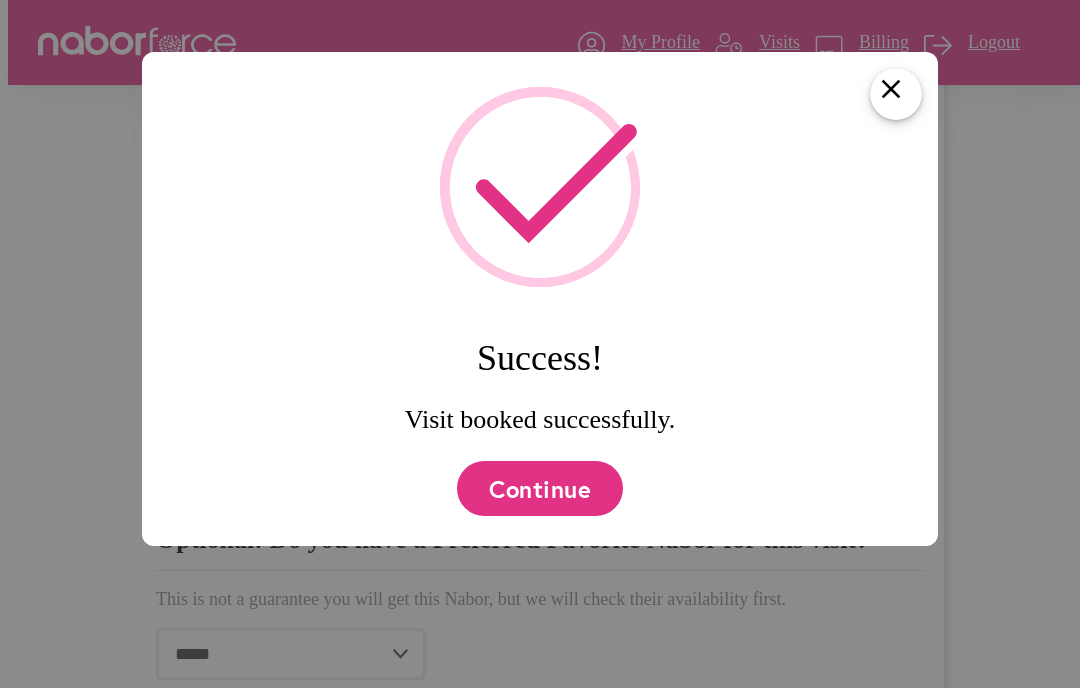 scroll, scrollTop: 0, scrollLeft: 0, axis: both 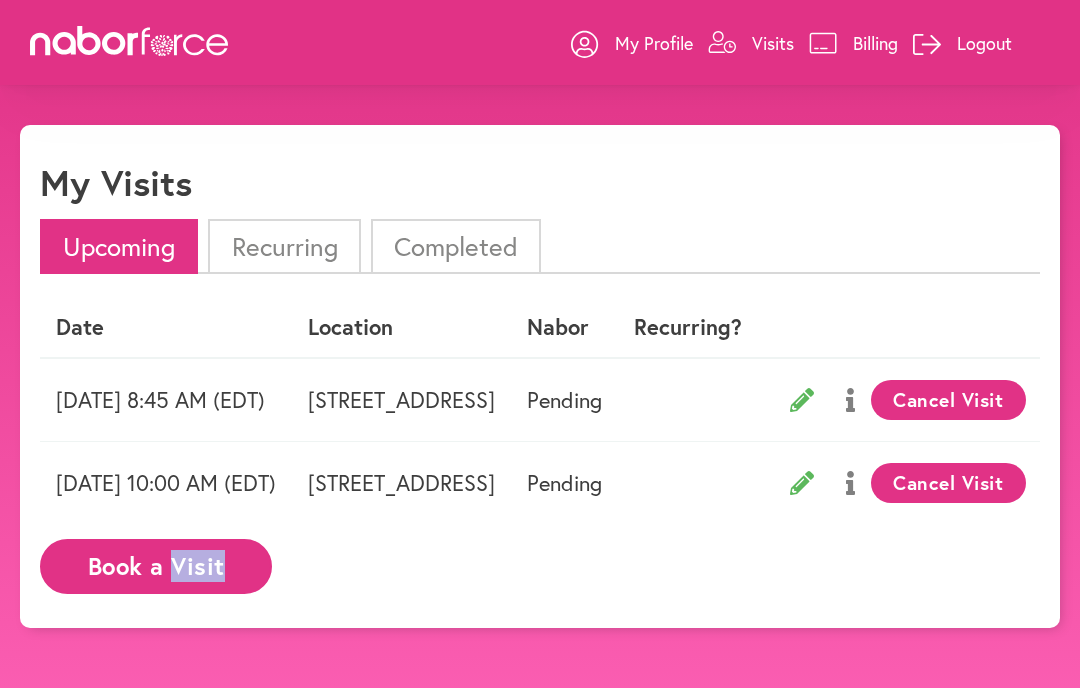 click on "close My Profile Visits Billing Logout close My Visits Upcoming Recurring Completed Date Location [PERSON_NAME] Recurring? [DATE] 8:45 AM (EDT) [STREET_ADDRESS] Pending Cancel Visit [DATE] 10:00 AM (EDT) [STREET_ADDRESS] Pending Cancel Visit Book a Visit" at bounding box center (540, 469) 